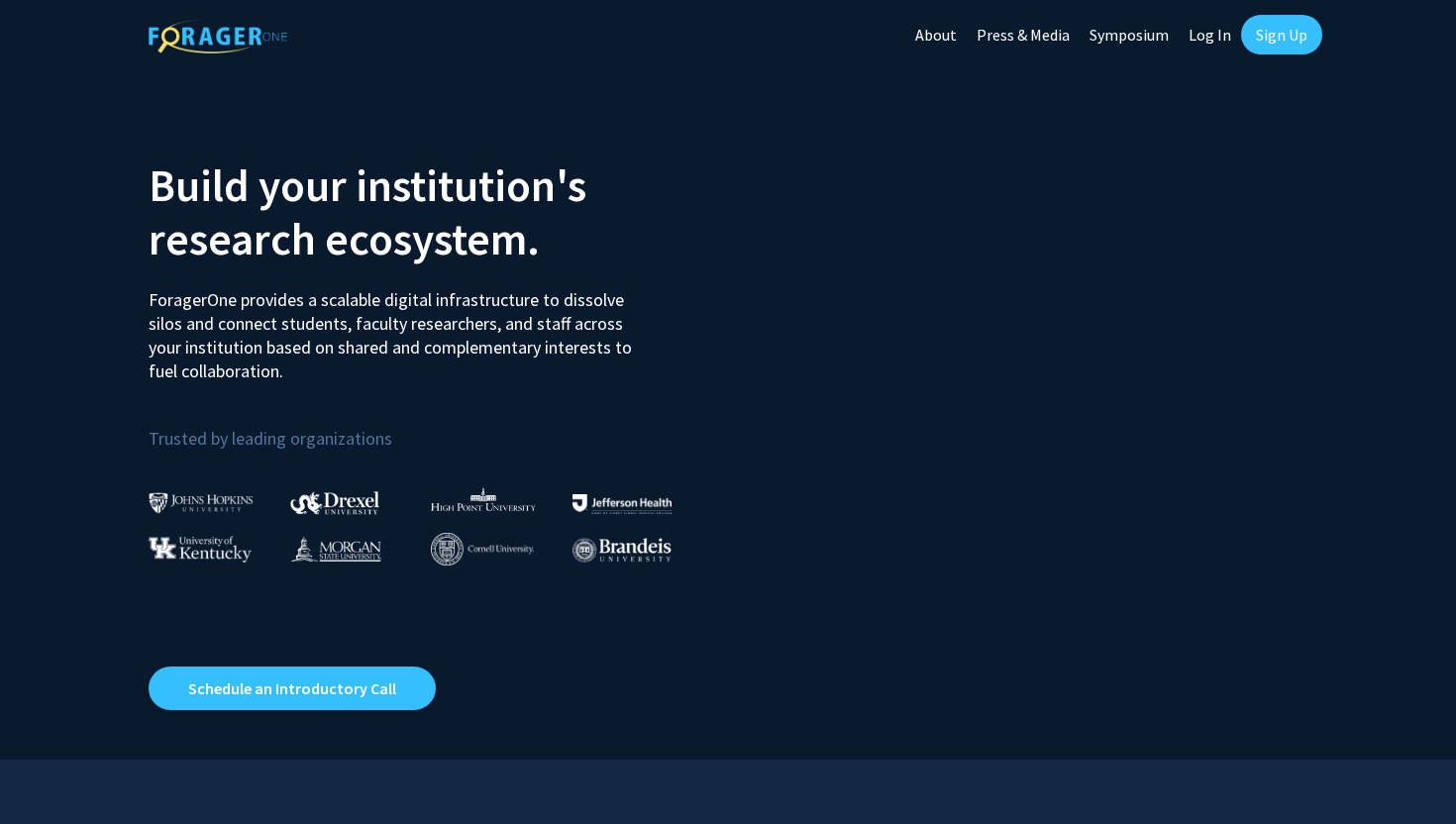 scroll, scrollTop: 0, scrollLeft: 0, axis: both 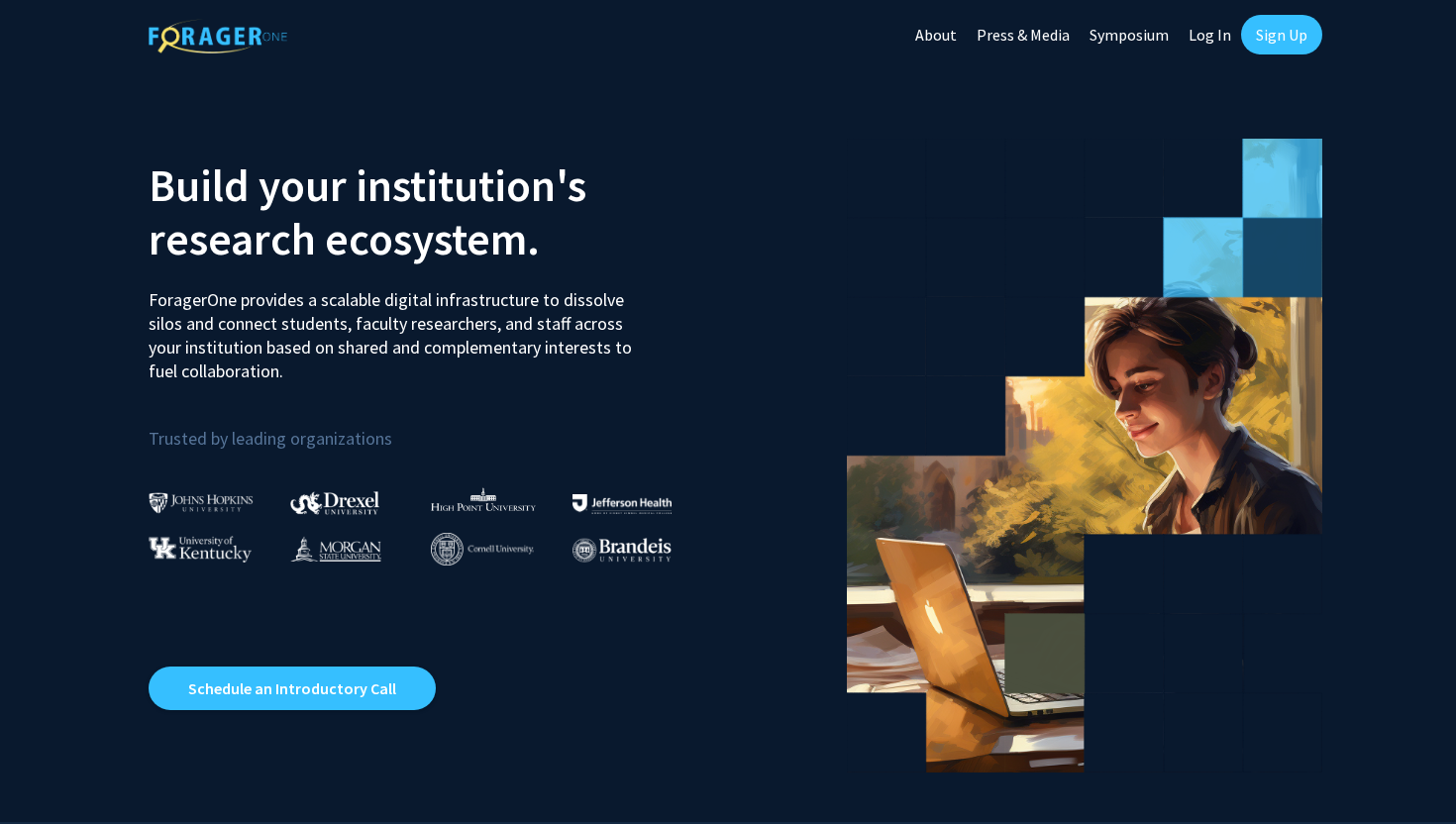 click on "Log In" 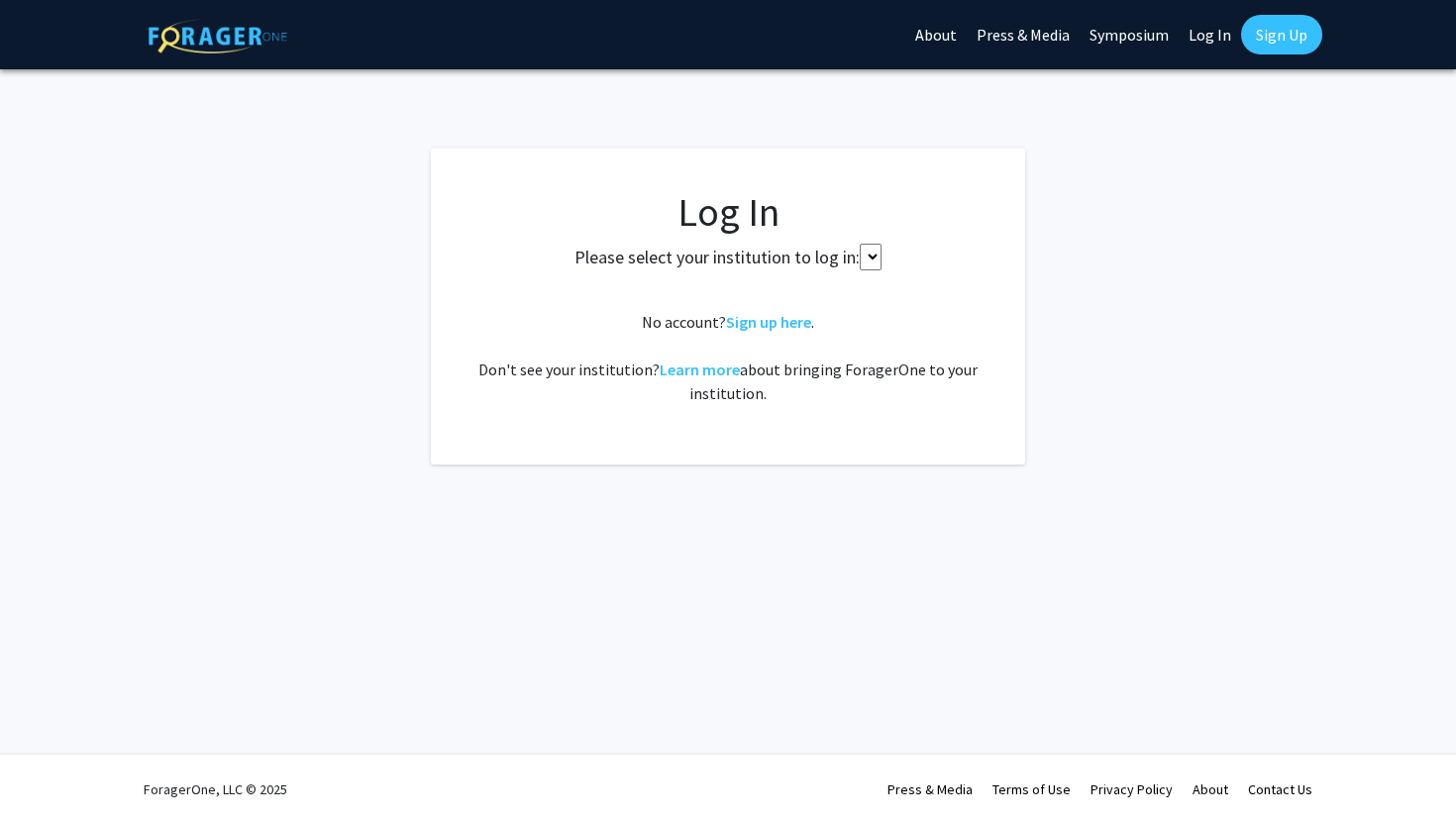 select 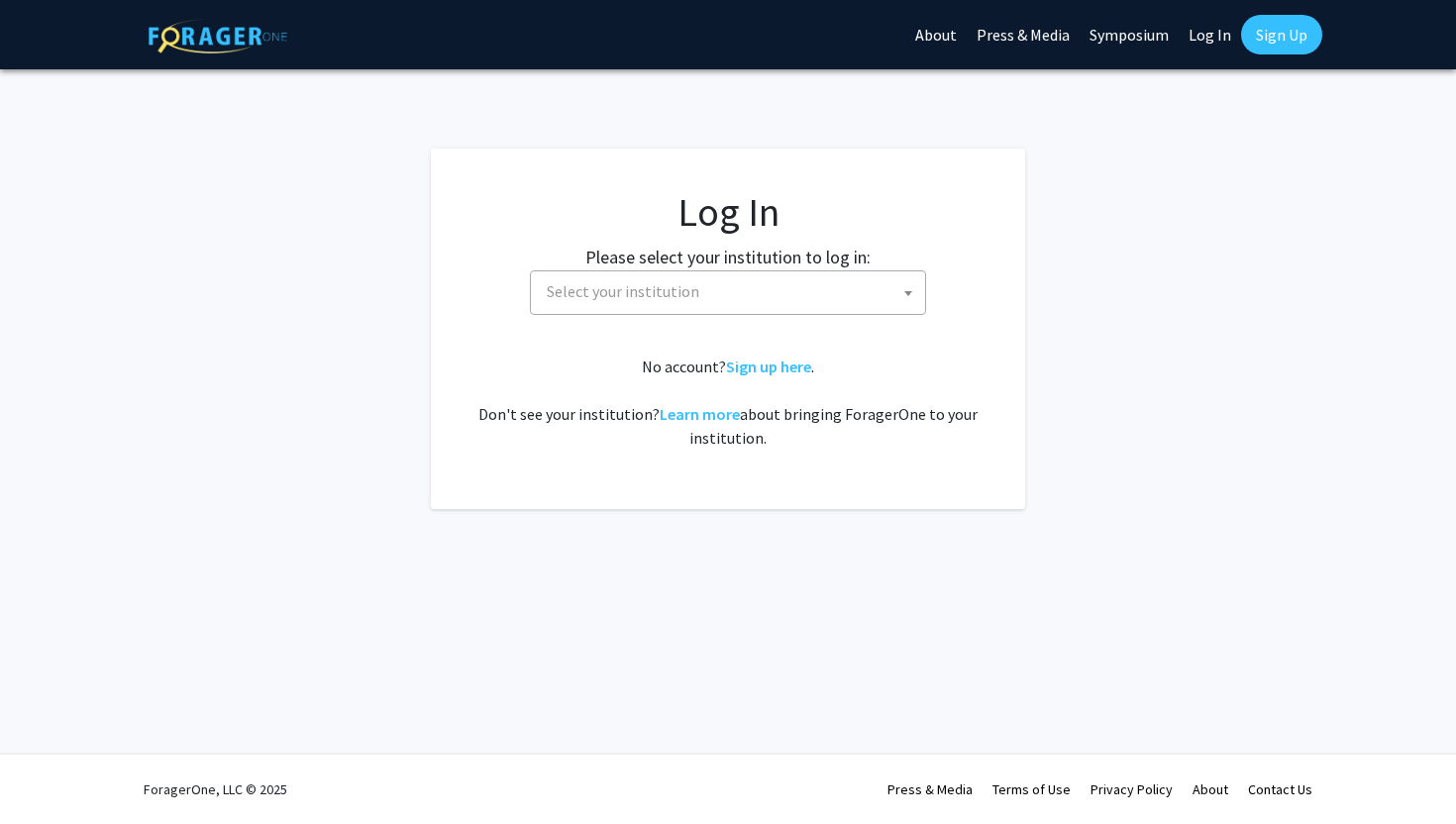 click on "Select your institution" at bounding box center (732, 291) 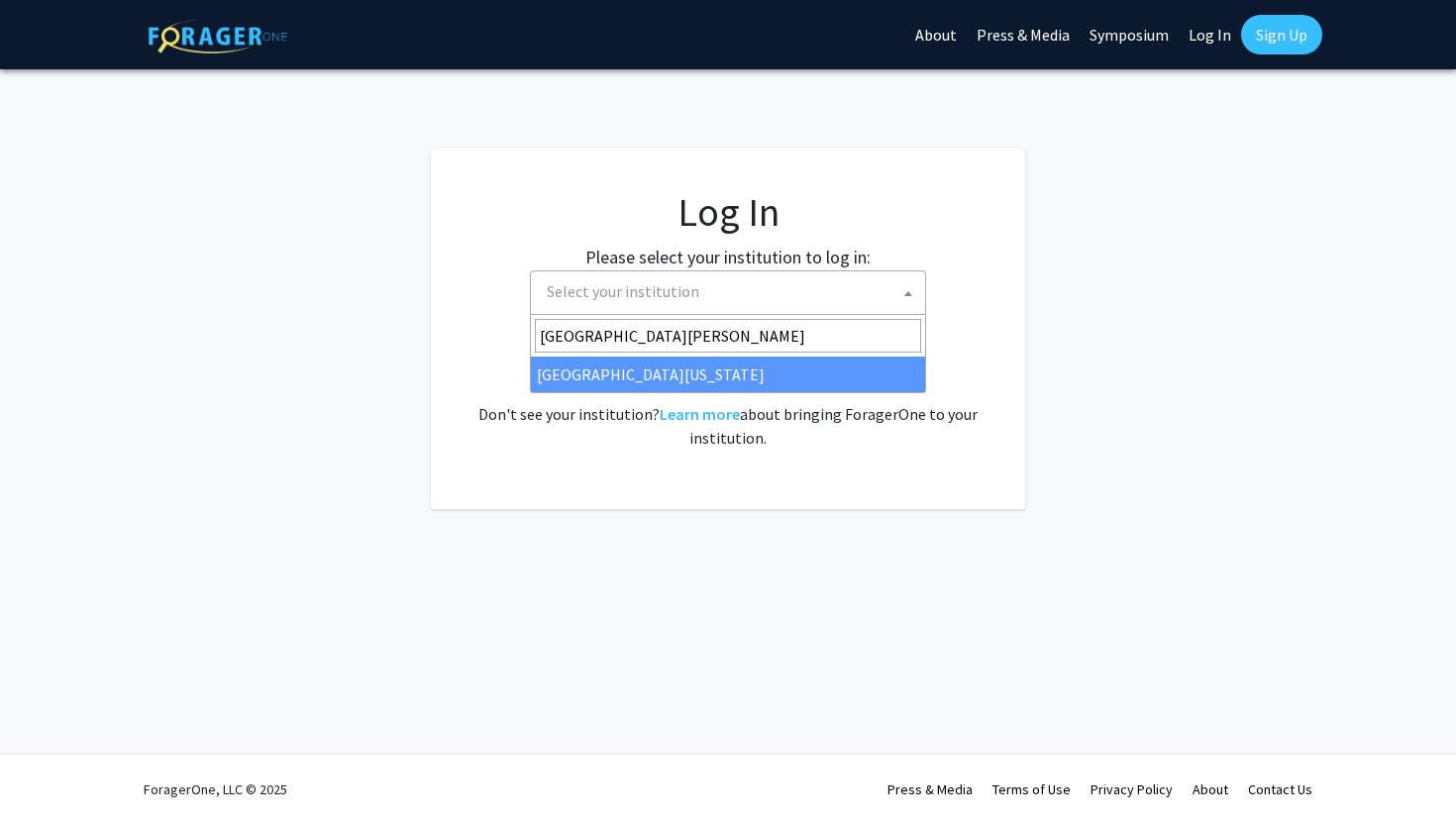 type on "university of maryl" 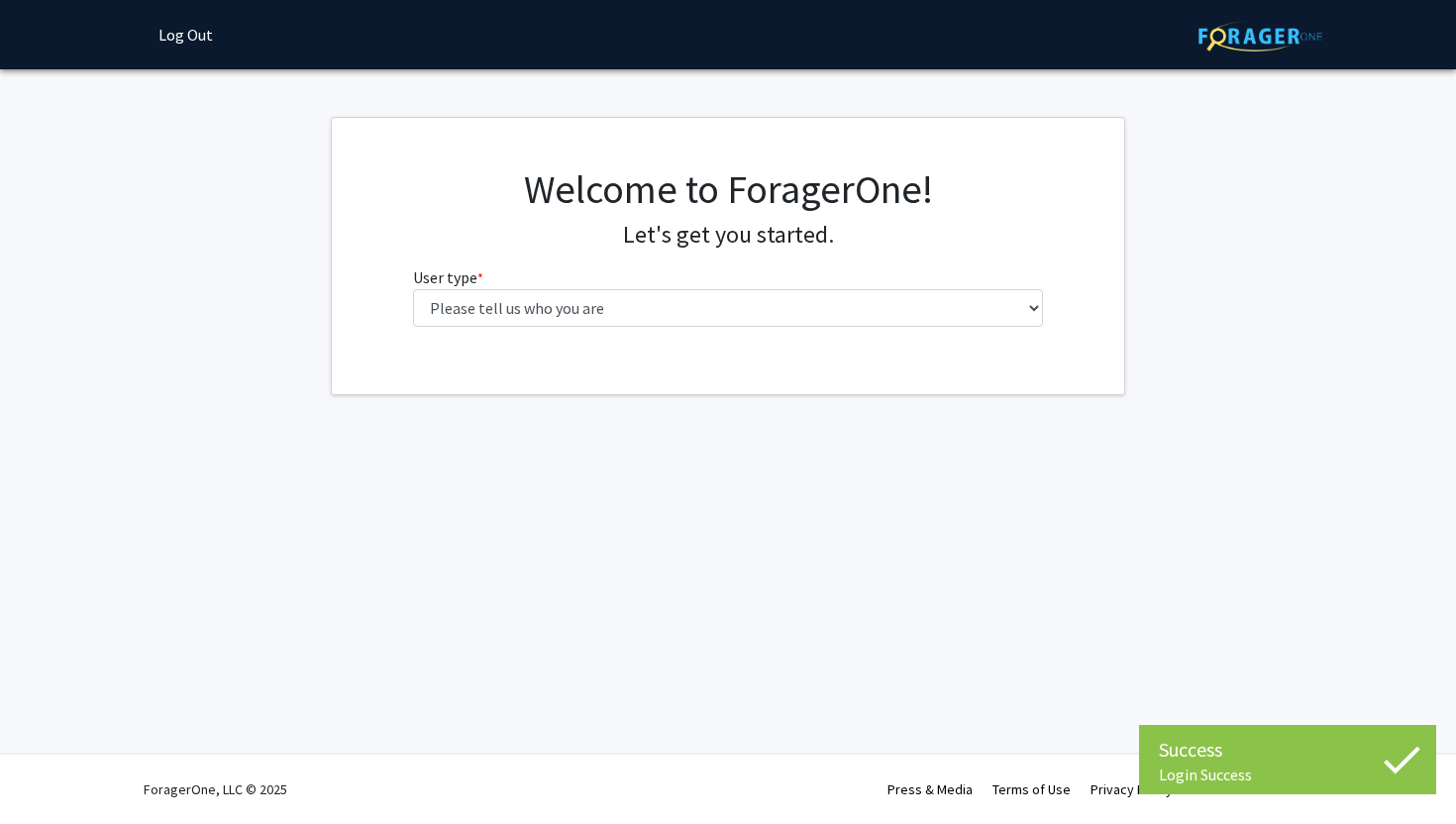 scroll, scrollTop: 0, scrollLeft: 0, axis: both 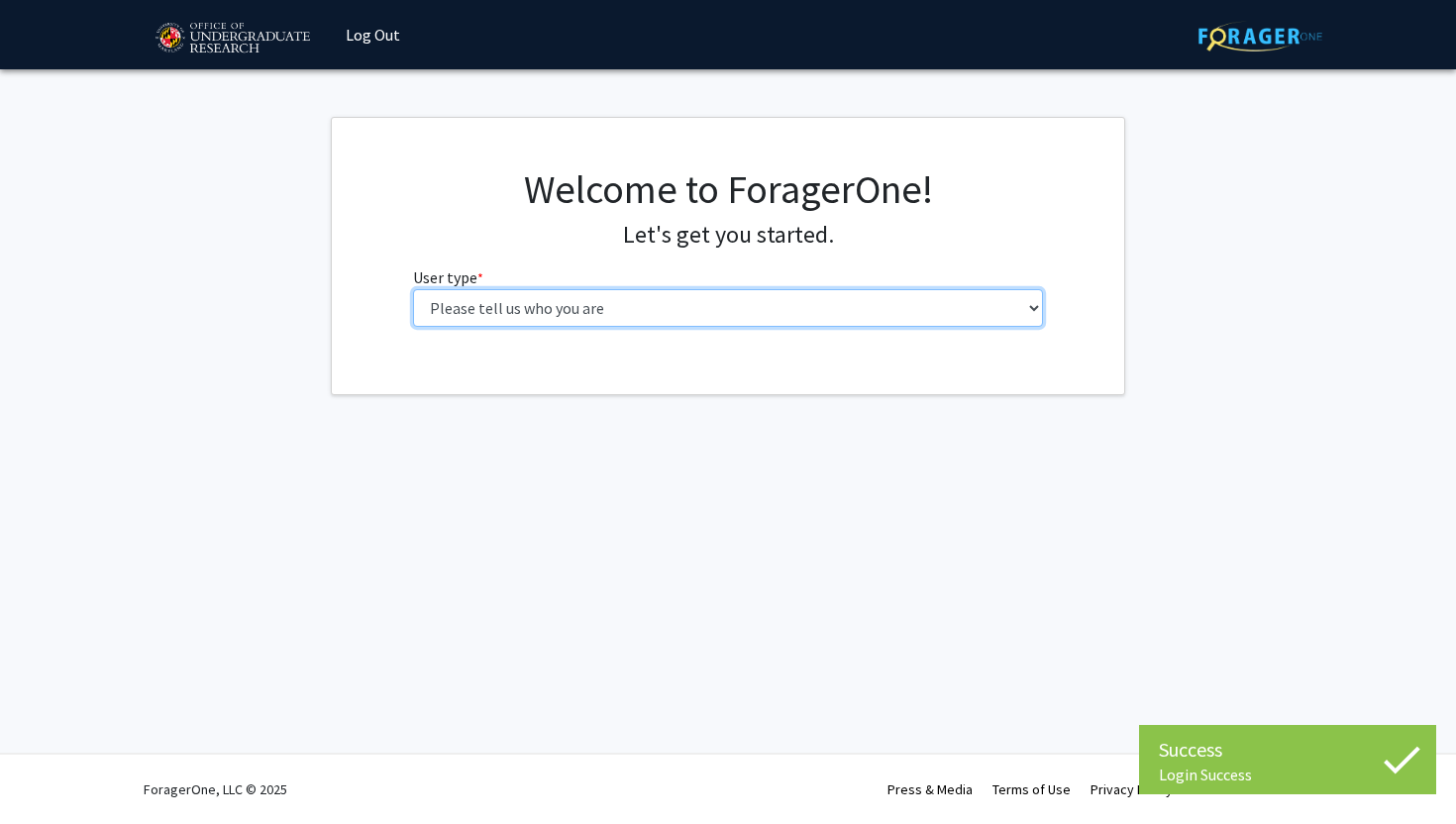 click on "Please tell us who you are  Undergraduate Student   Master's Student   Doctoral Candidate (PhD, MD, DMD, PharmD, etc.)   Postdoctoral Researcher / Research Staff / Medical Resident / Medical Fellow   Faculty   Administrative Staff" at bounding box center (728, 308) 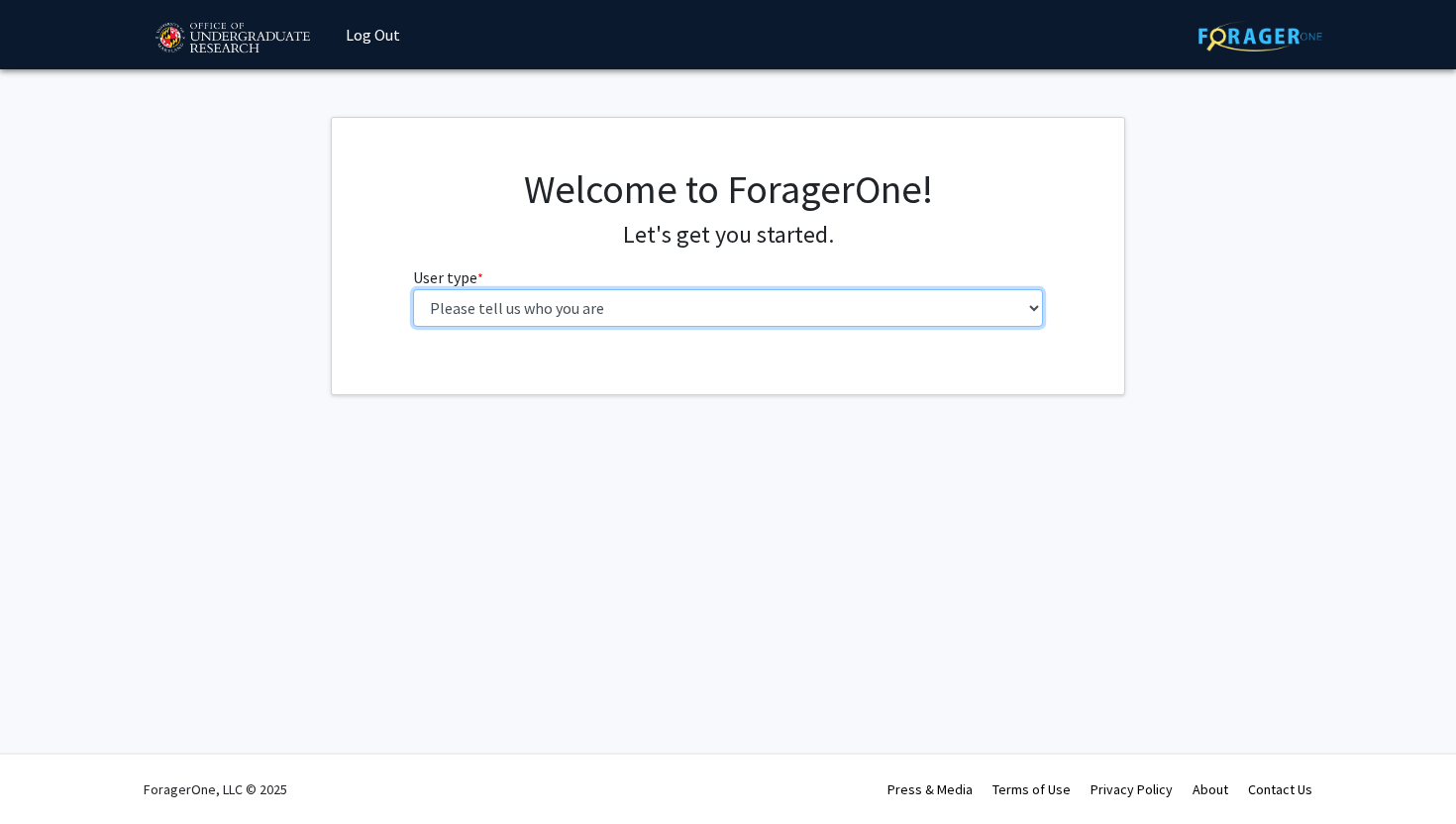 select on "1: undergrad" 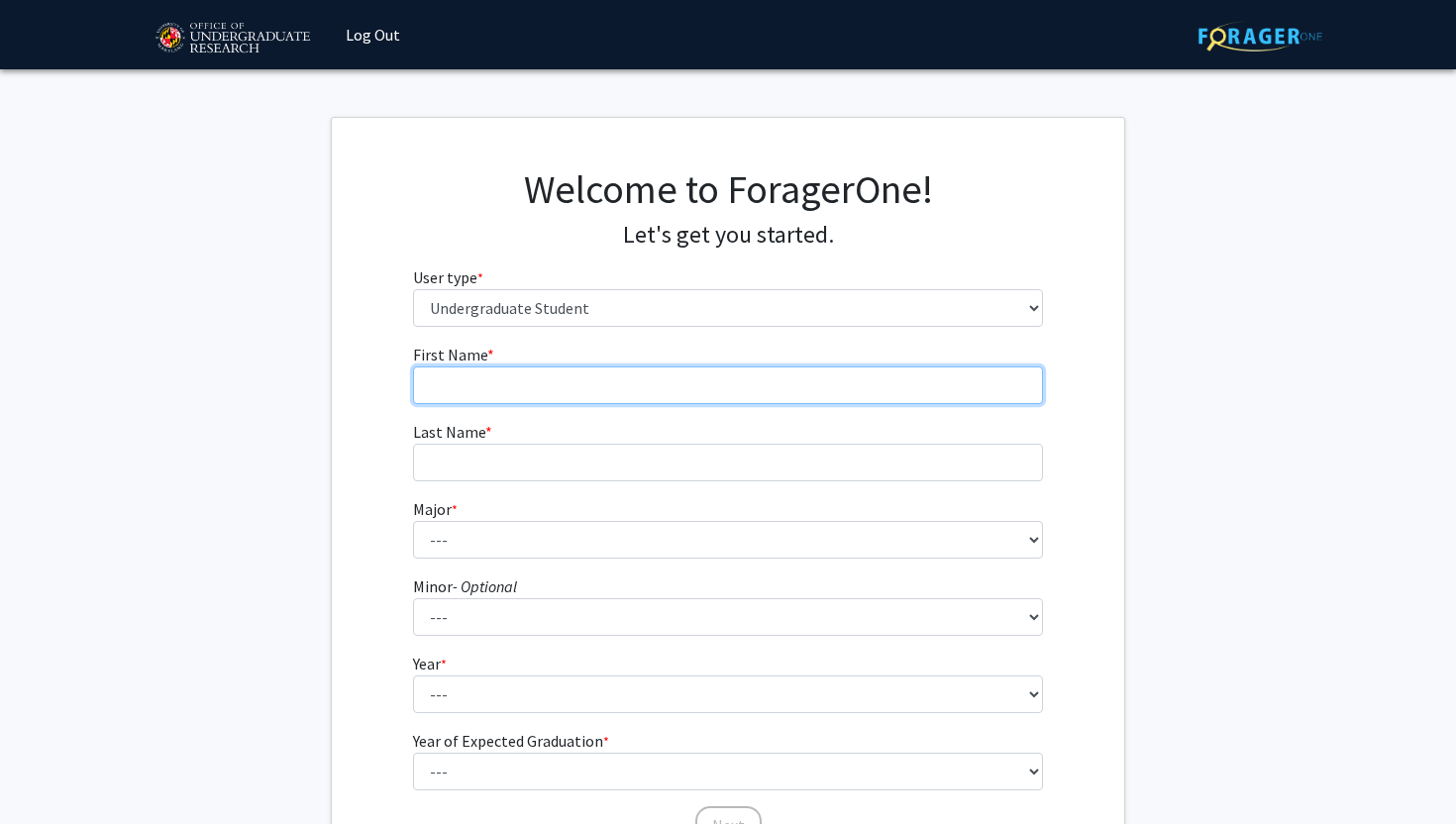click on "First Name * required" at bounding box center (728, 385) 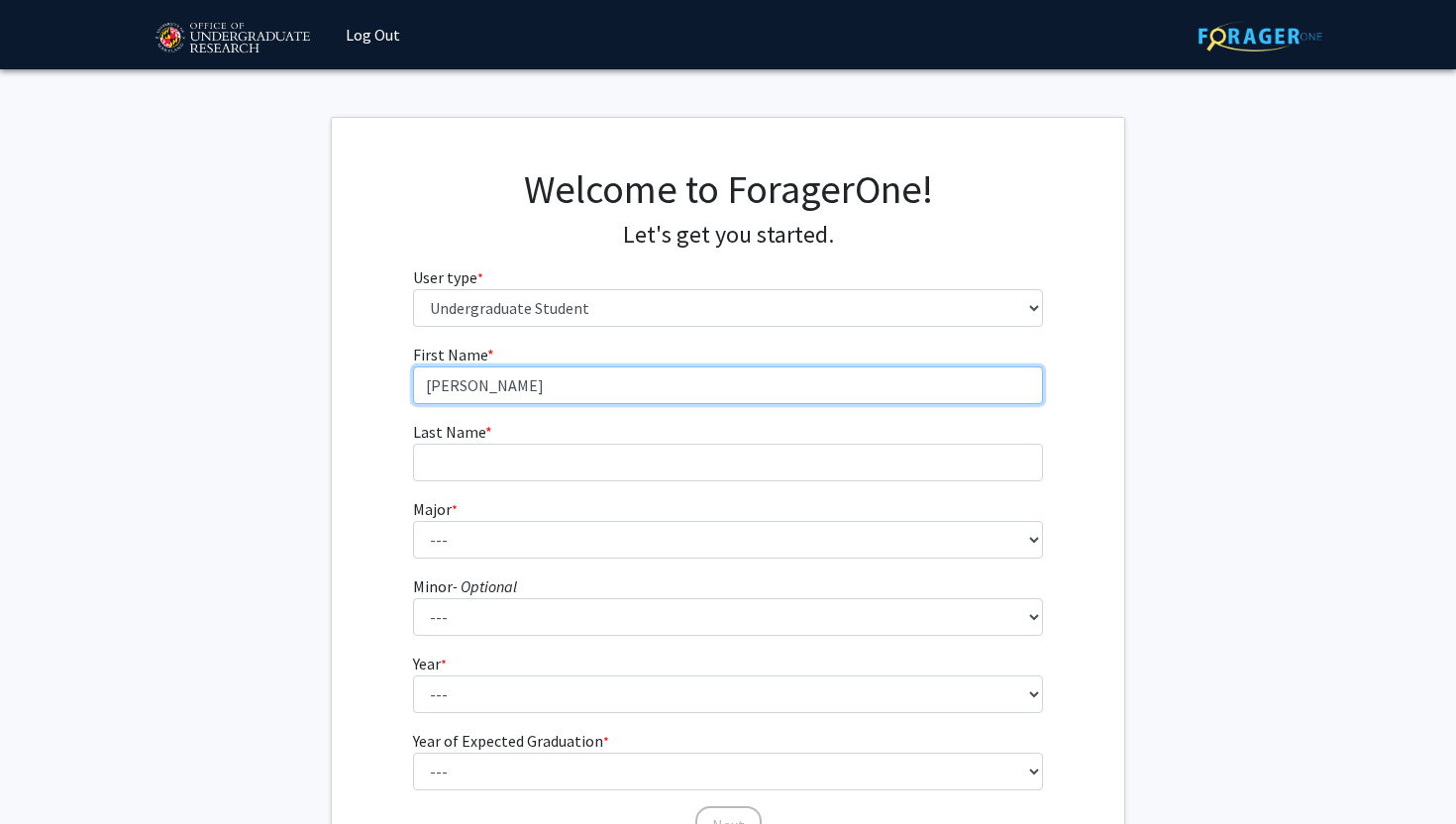 type on "[PERSON_NAME]" 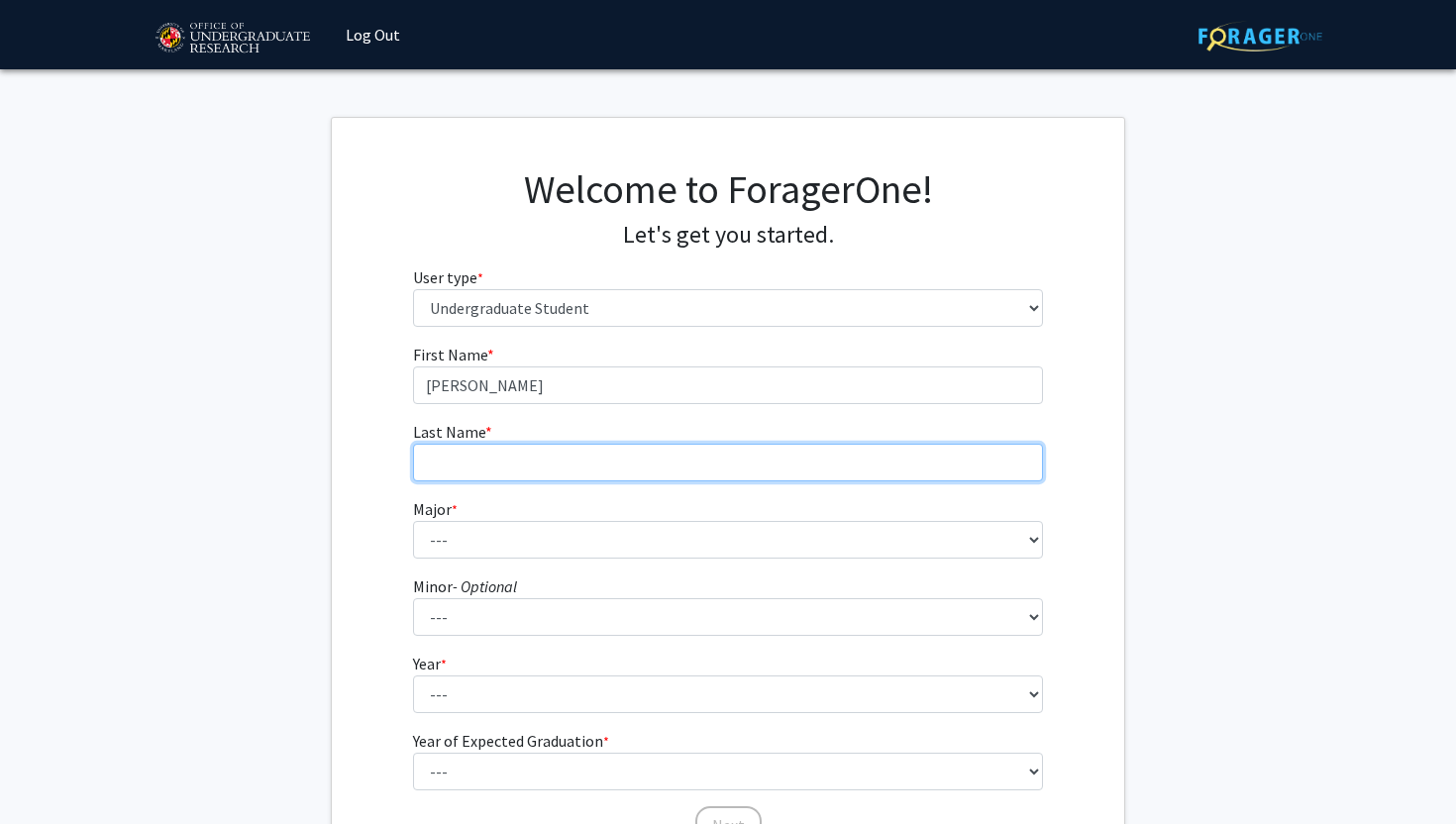 click on "Last Name * required" at bounding box center (728, 463) 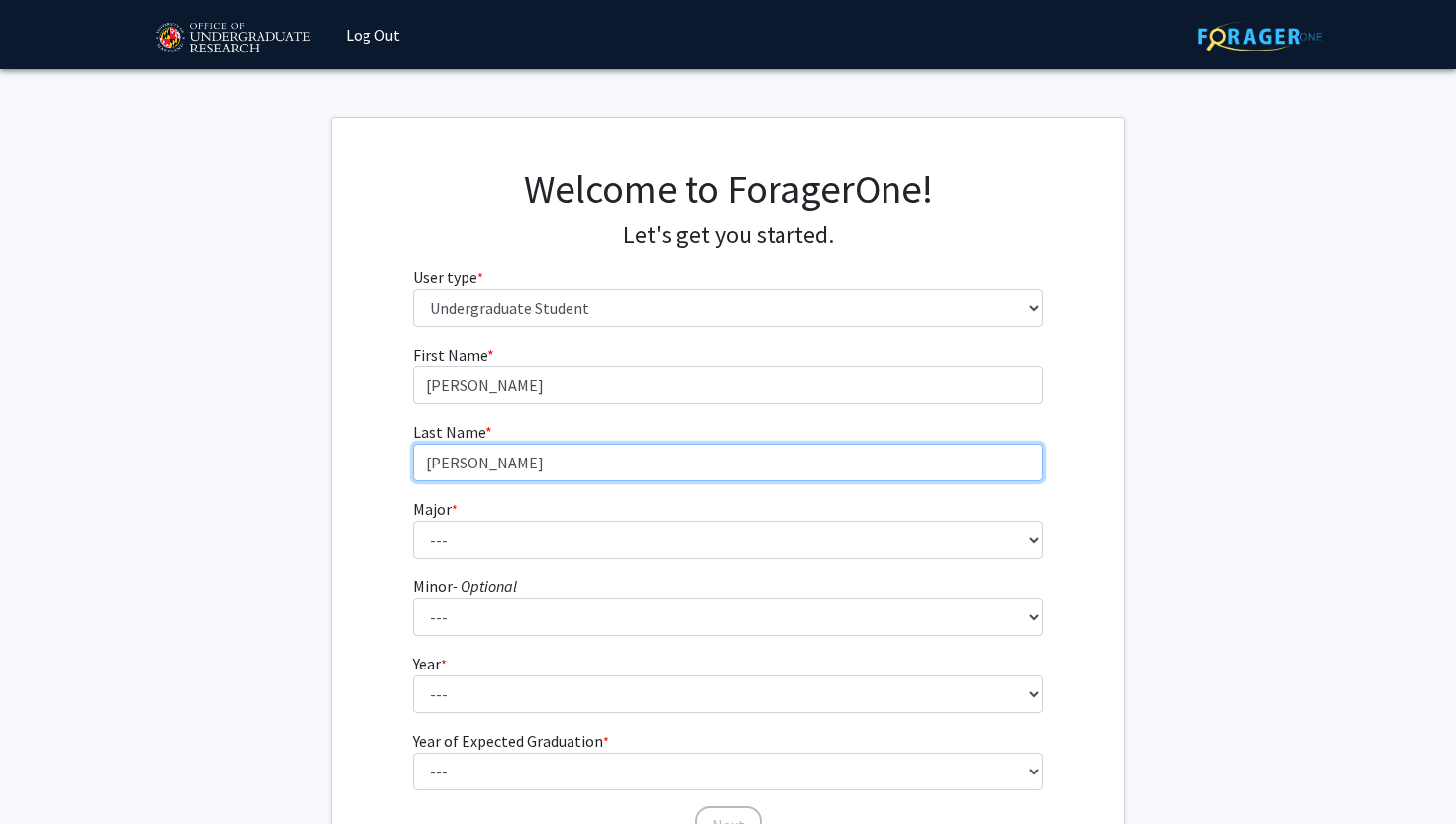 type on "[PERSON_NAME]" 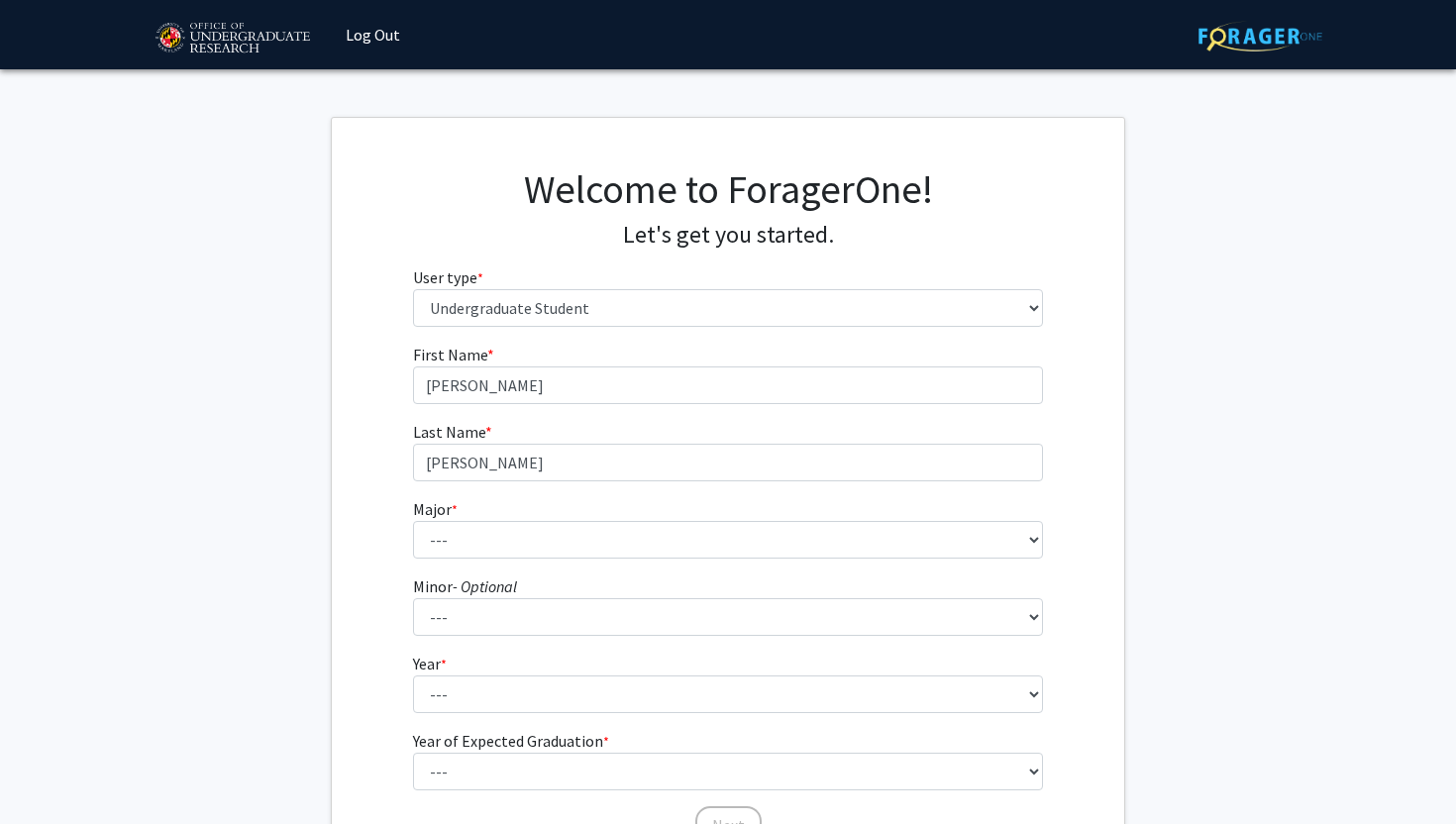 click on "Major  * required ---  Accounting   Aerospace Engineering   African American and Africana Studies   Agricultural and Resource Economics   Agricultural Science and Technology   American Studies   Animal Sciences   Anthropology   Arabic Studies   Architecture   Art History   Astronomy   Atmospheric and Oceanic Science   Biochemistry   Biocomputational Engineering   Bioengineering   Biological Sciences   Central European, Russian and Eurasian Studies   Chemical Engineering   Chemistry   Chinese   Cinema and Media Studies   Cinema and Media Studies   Civil Engineering   Classical Languages and Literatures   Communication   Computer Engineering   Computer Science   Criminology and Criminal Justice   Cyber-Physical Systems Engineering   Dance   Early Childhood/Early Childhood Special Education   Economics   Electrical Engineering   Elementary Education   Elementary/Middle Special Education   English Language and Literature   Environmental Science and Policy   Environmental Science and Technology   Family Science" at bounding box center [728, 528] 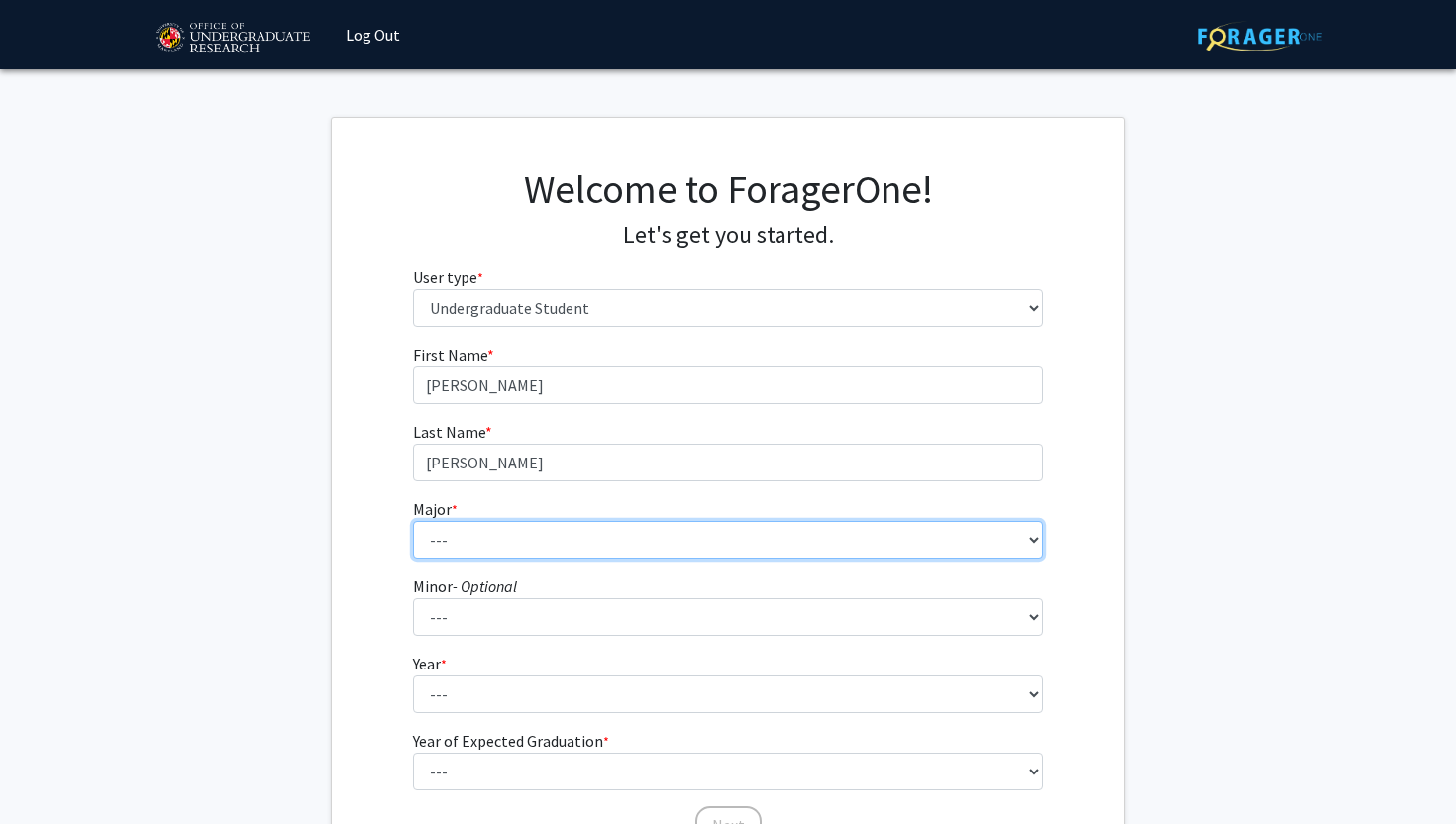 click on "---  Accounting   Aerospace Engineering   African American and Africana Studies   Agricultural and Resource Economics   Agricultural Science and Technology   American Studies   Animal Sciences   Anthropology   Arabic Studies   Architecture   Art History   Astronomy   Atmospheric and Oceanic Science   Biochemistry   Biocomputational Engineering   Bioengineering   Biological Sciences   Central European, Russian and Eurasian Studies   Chemical Engineering   Chemistry   Chinese   Cinema and Media Studies   Cinema and Media Studies   Civil Engineering   Classical Languages and Literatures   Communication   Computer Engineering   Computer Science   Criminology and Criminal Justice   Cyber-Physical Systems Engineering   Dance   Early Childhood/Early Childhood Special Education   Economics   Electrical Engineering   Elementary Education   Elementary/Middle Special Education   English Language and Literature   Environmental Science and Policy   Environmental Science and Technology   Family Science   Finance   Geology" at bounding box center [728, 540] 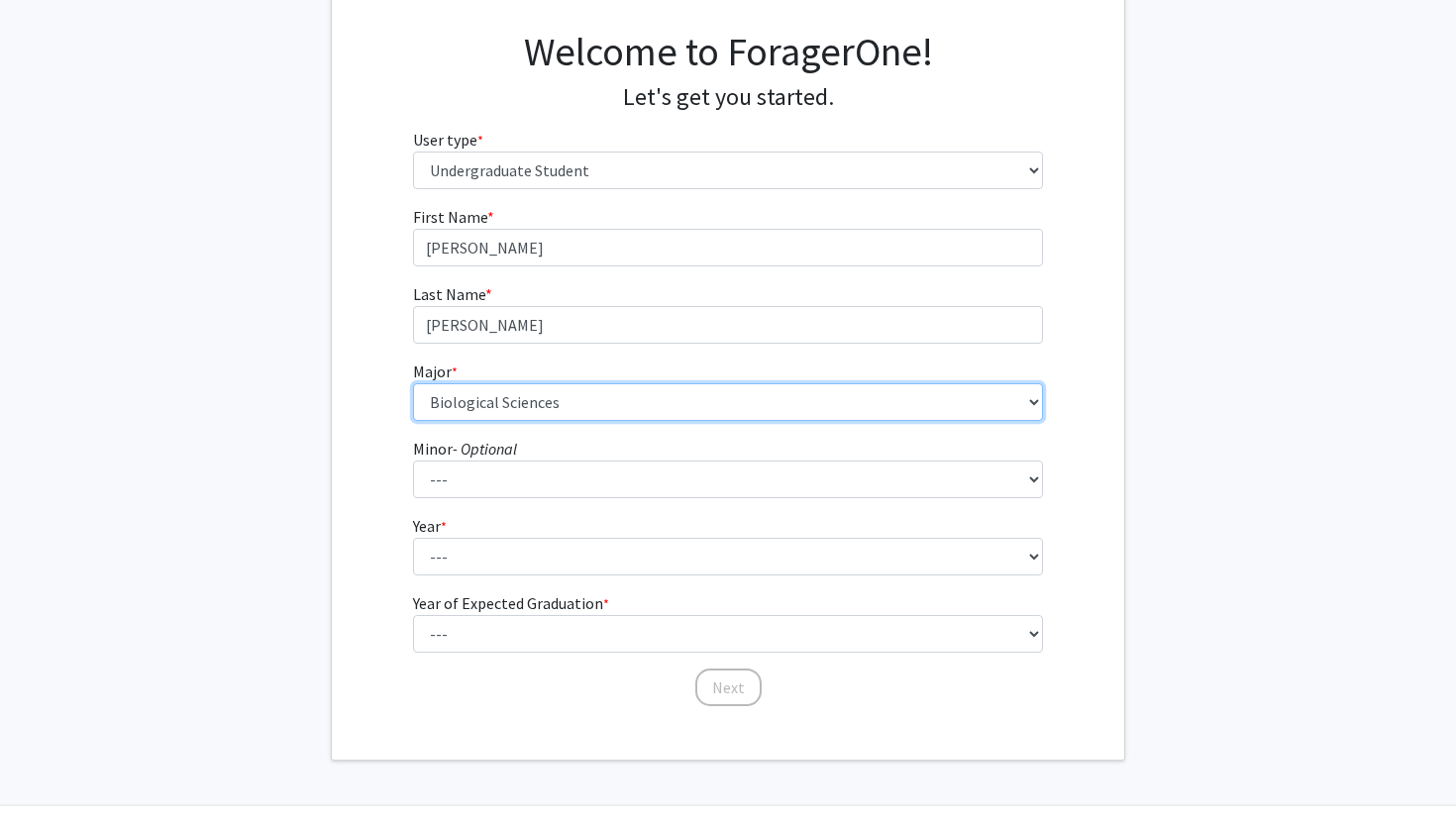 scroll, scrollTop: 189, scrollLeft: 0, axis: vertical 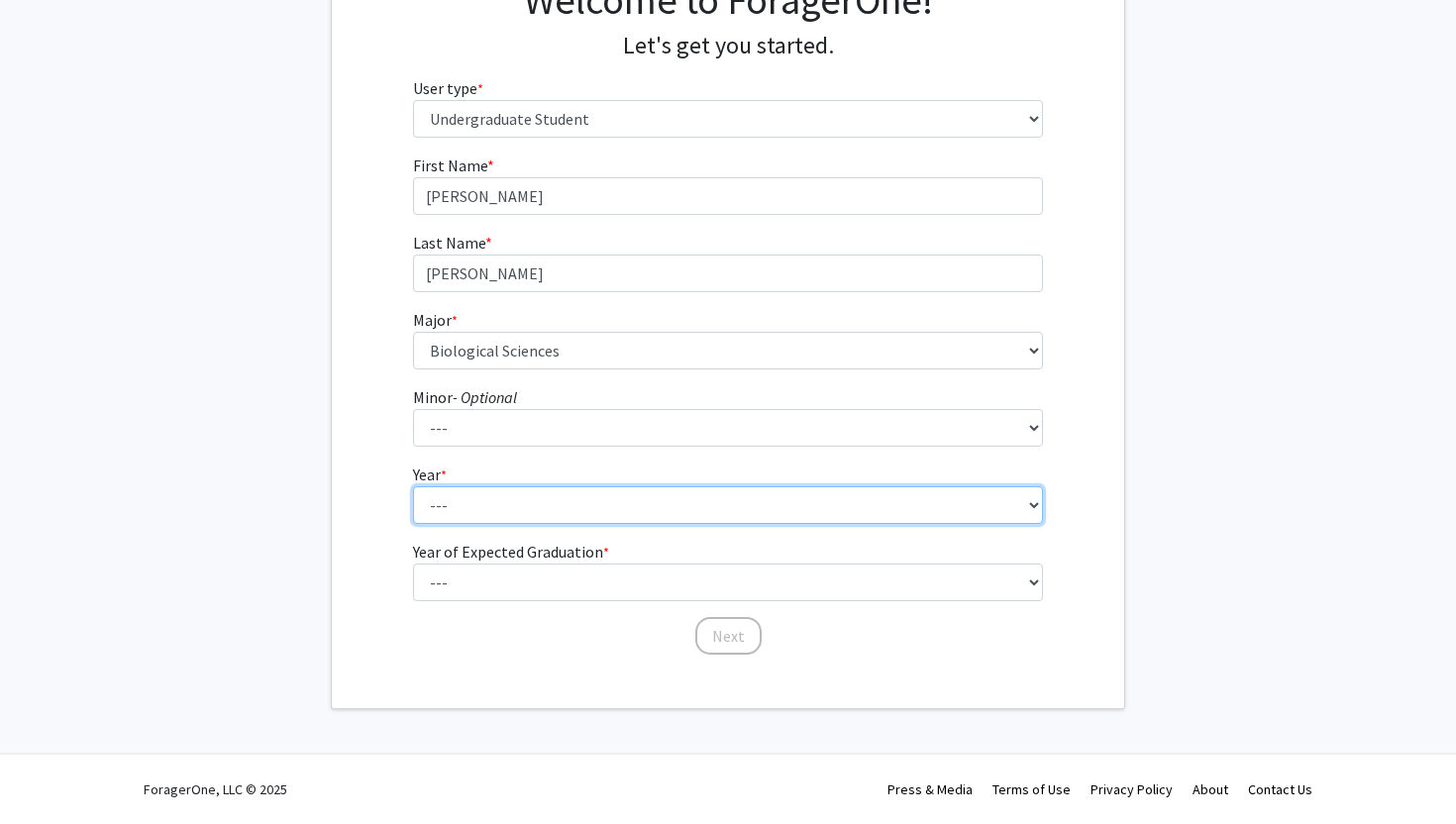 click on "---  First-year   Sophomore   Junior   Senior   Postbaccalaureate Certificate" at bounding box center [728, 505] 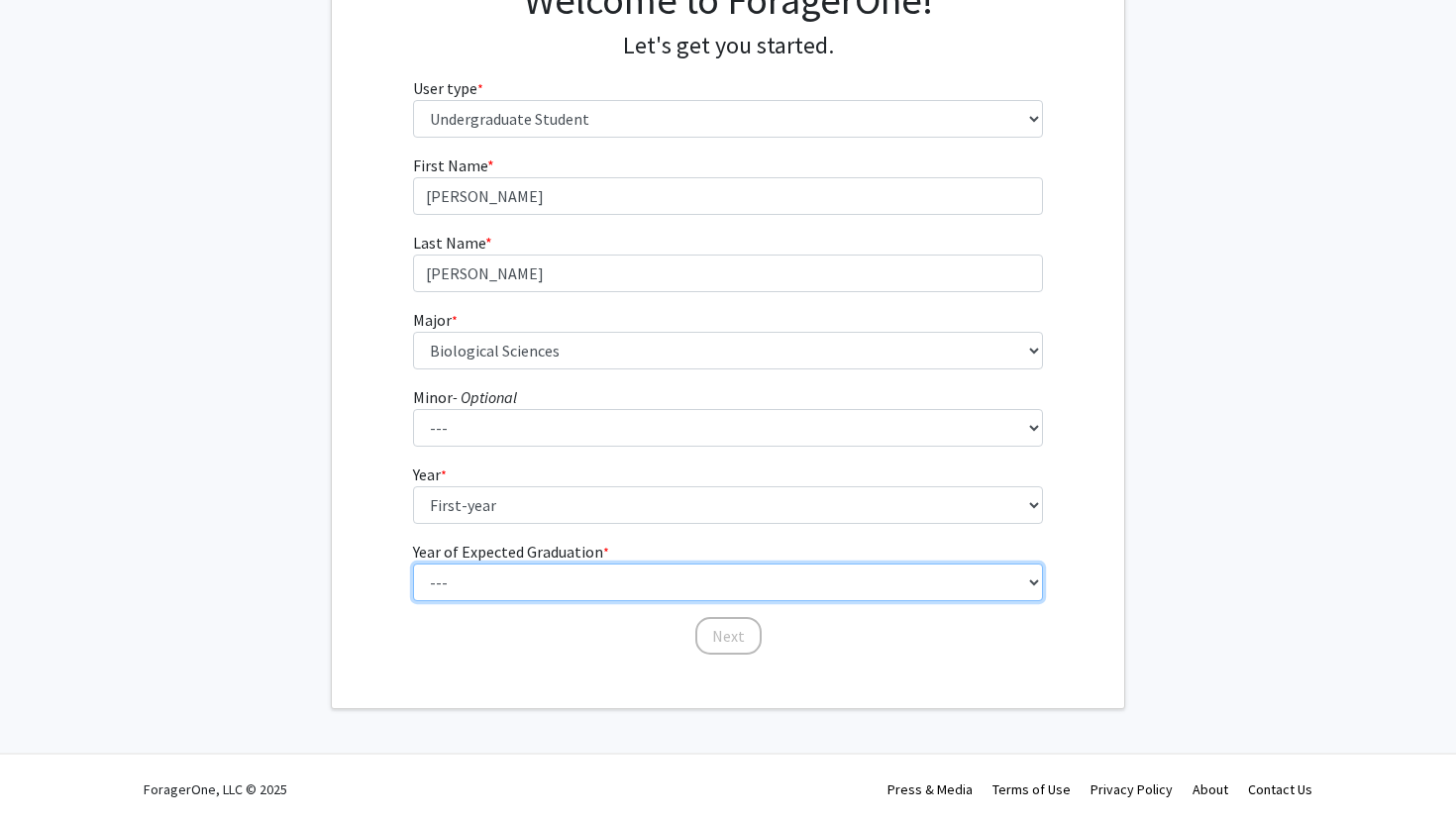 click on "---  2025   2026   2027   2028   2029   2030   2031   2032   2033   2034" at bounding box center [728, 582] 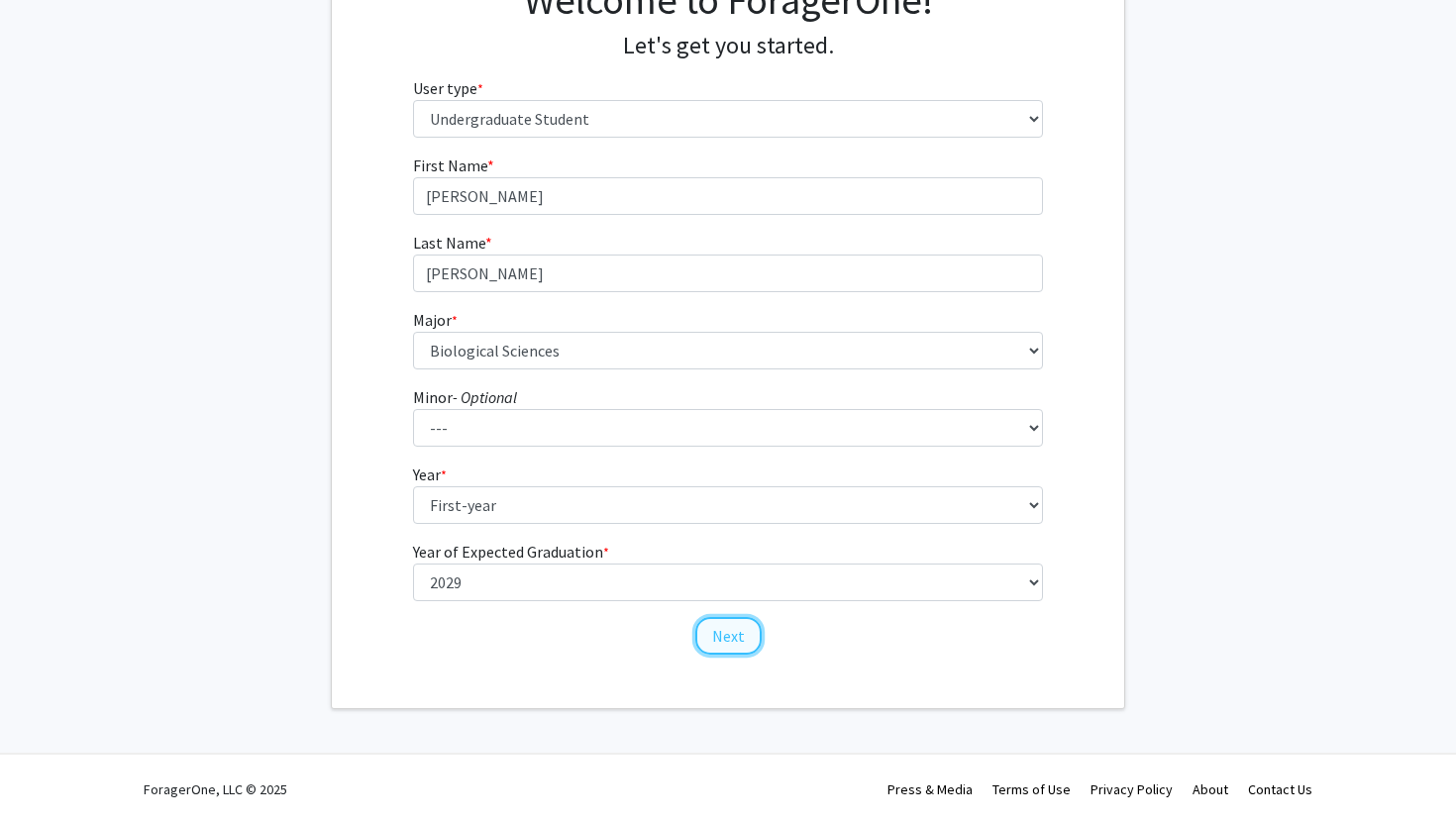 click on "Next" 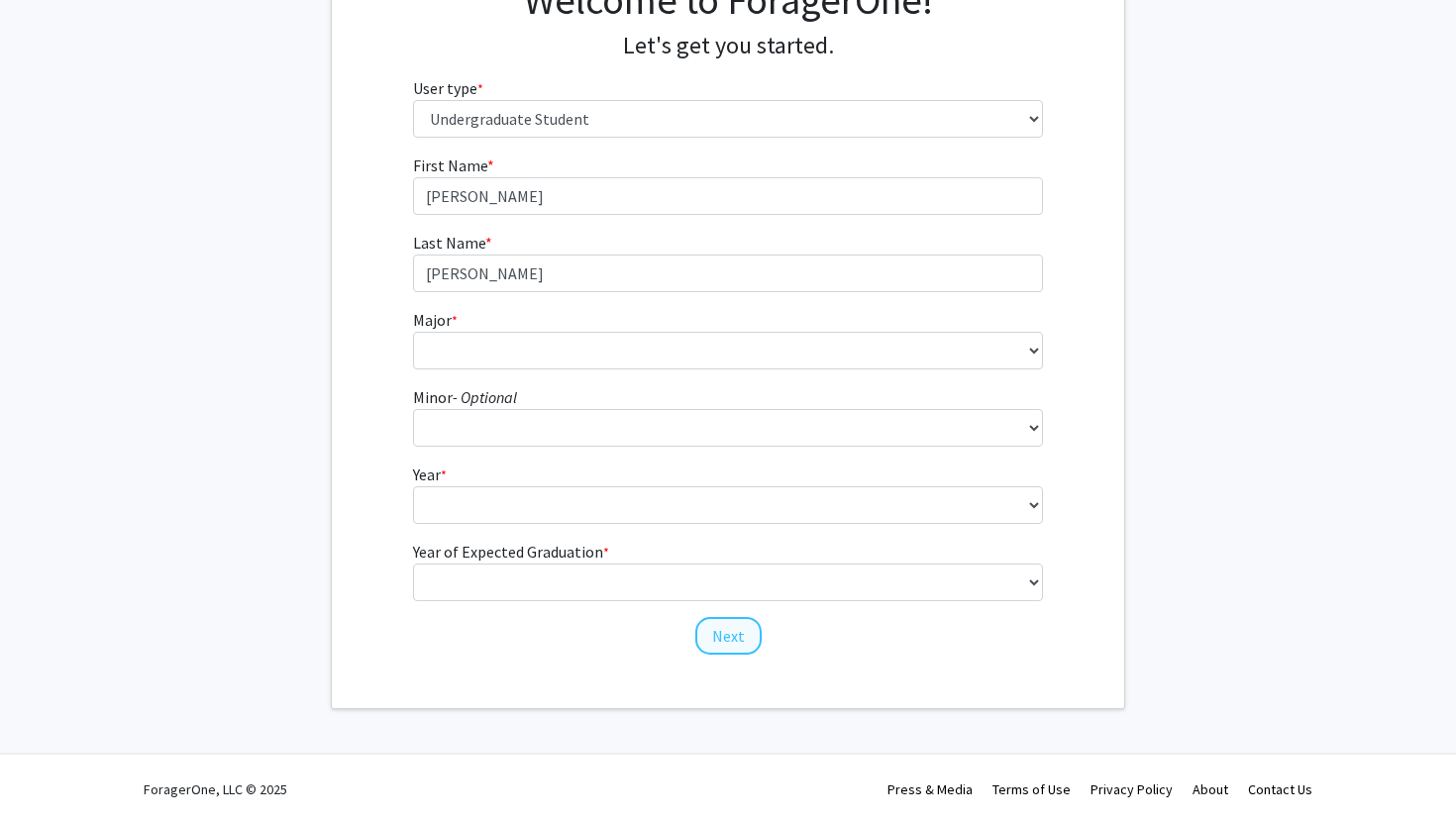 scroll, scrollTop: 0, scrollLeft: 0, axis: both 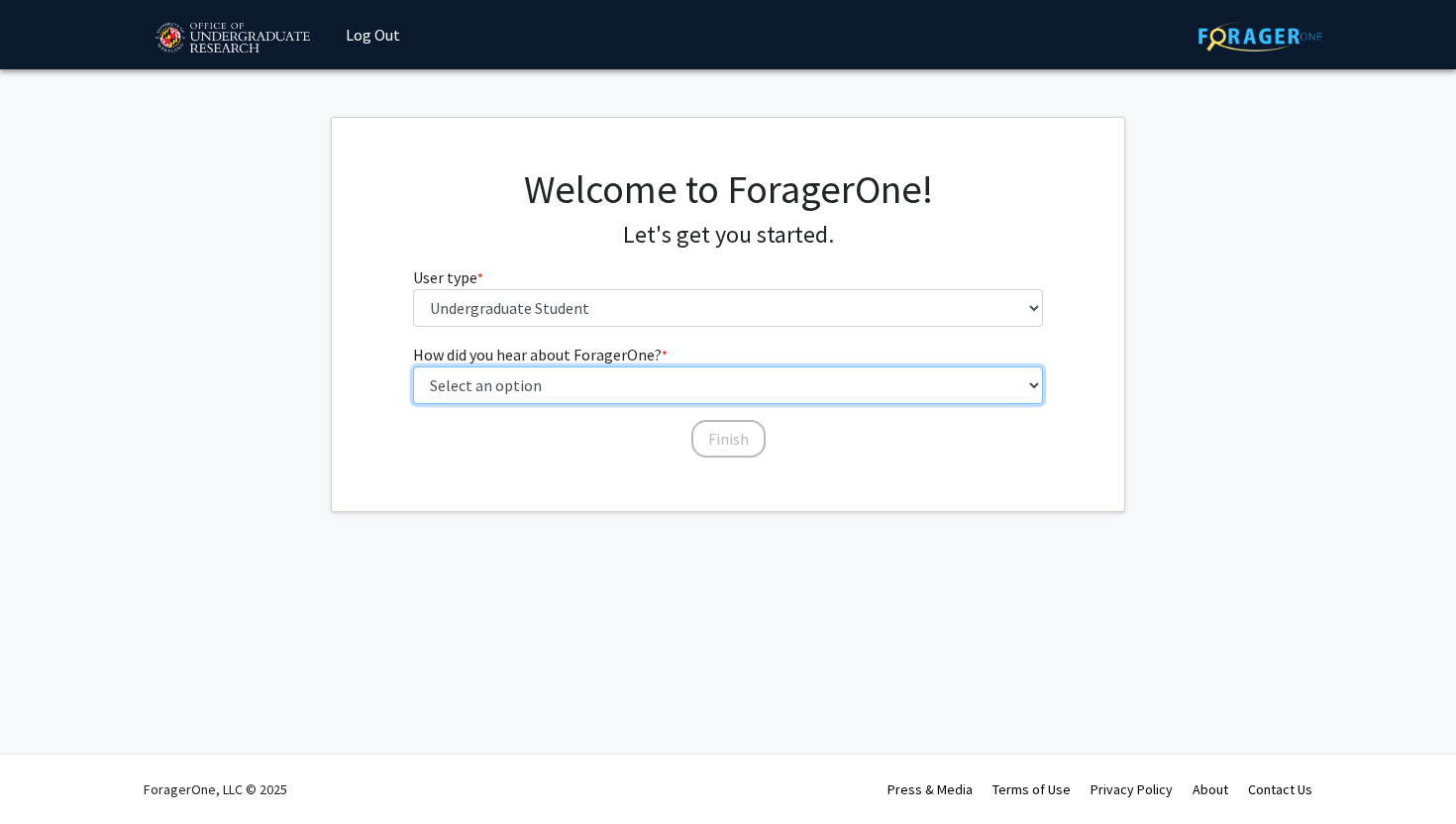 click on "Select an option  Peer/student recommendation   Faculty/staff recommendation   University website   University email or newsletter   Other" at bounding box center (728, 385) 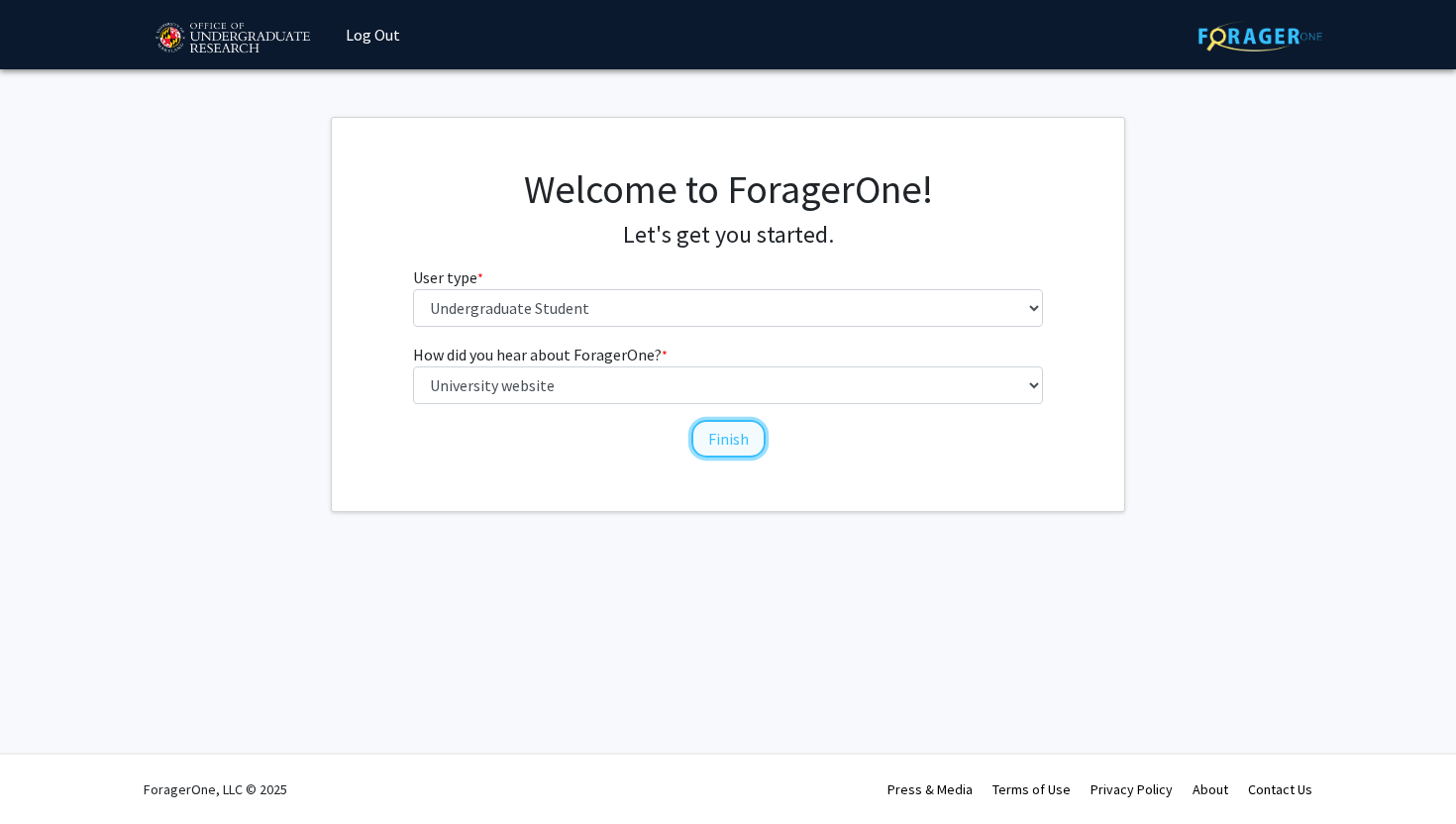 click on "Finish" 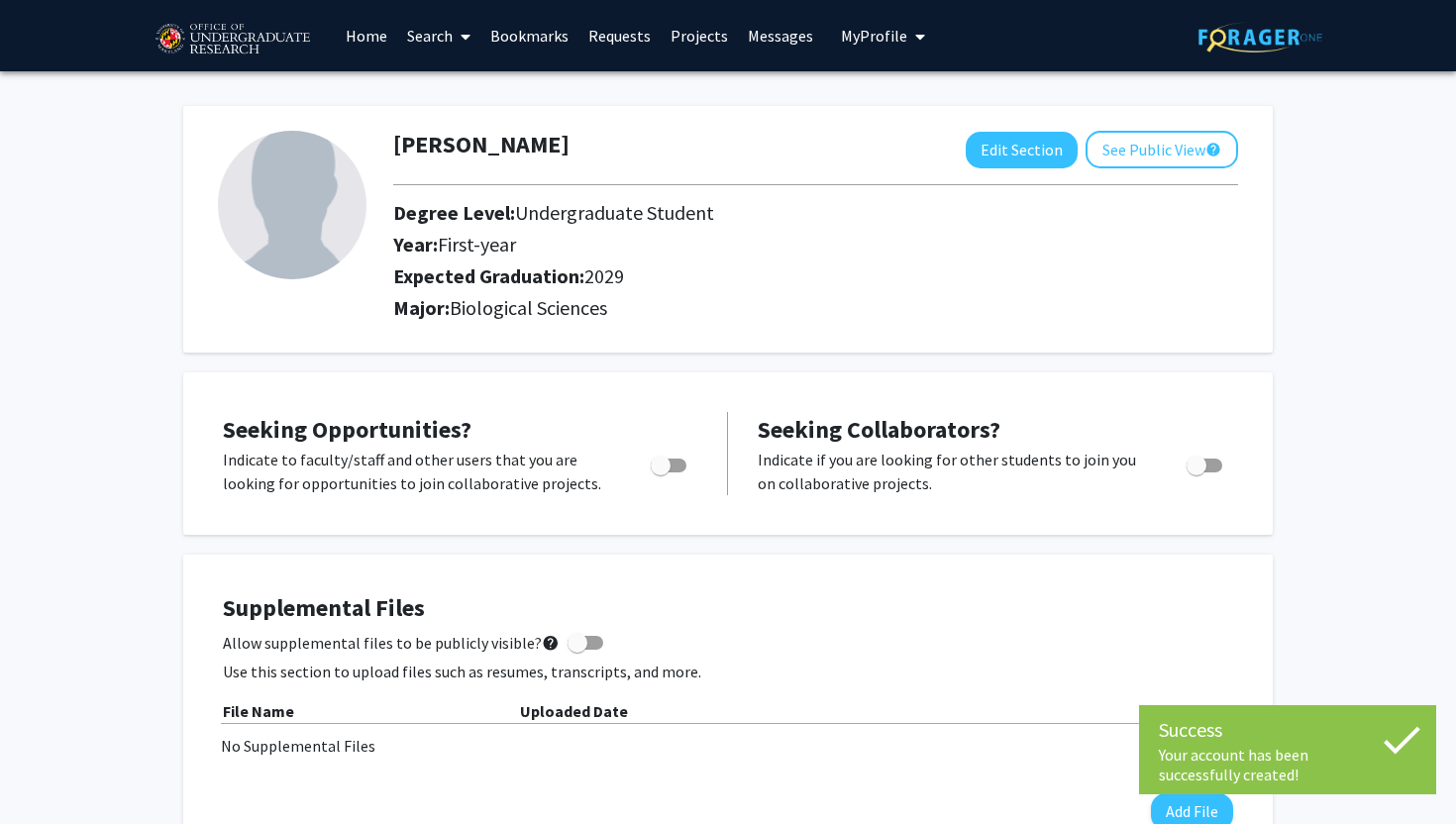click 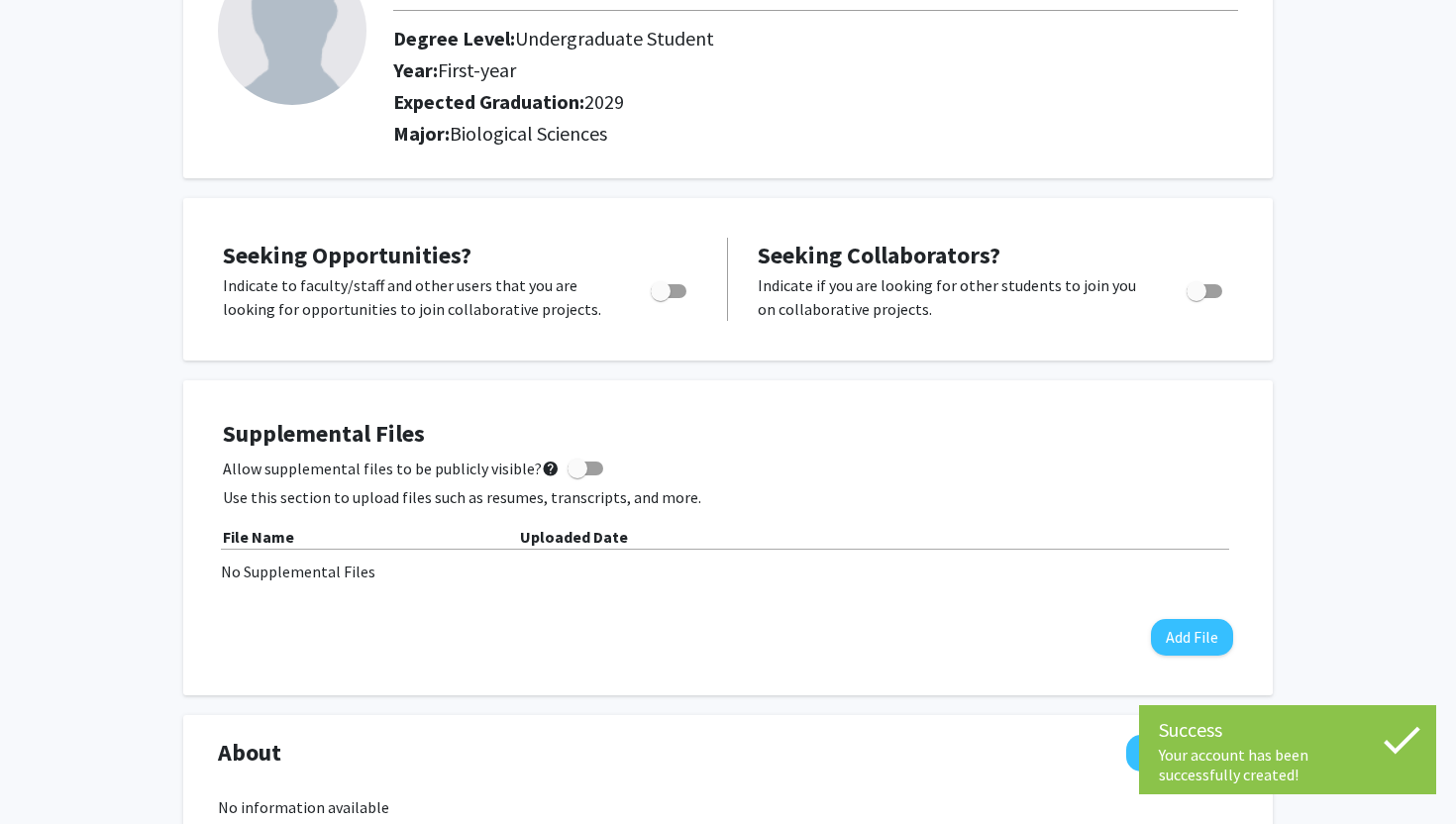 scroll, scrollTop: 175, scrollLeft: 0, axis: vertical 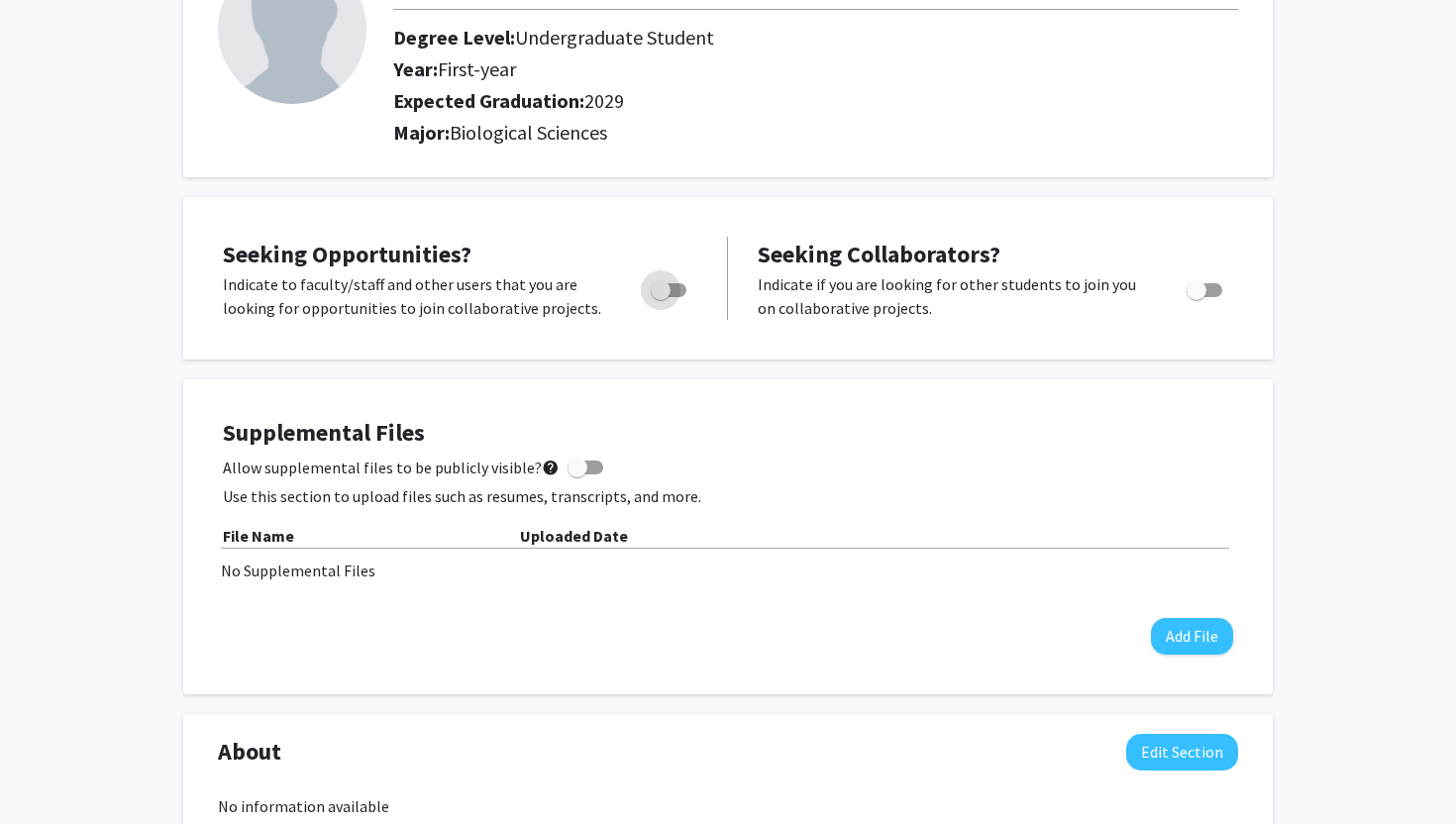click at bounding box center [665, 290] 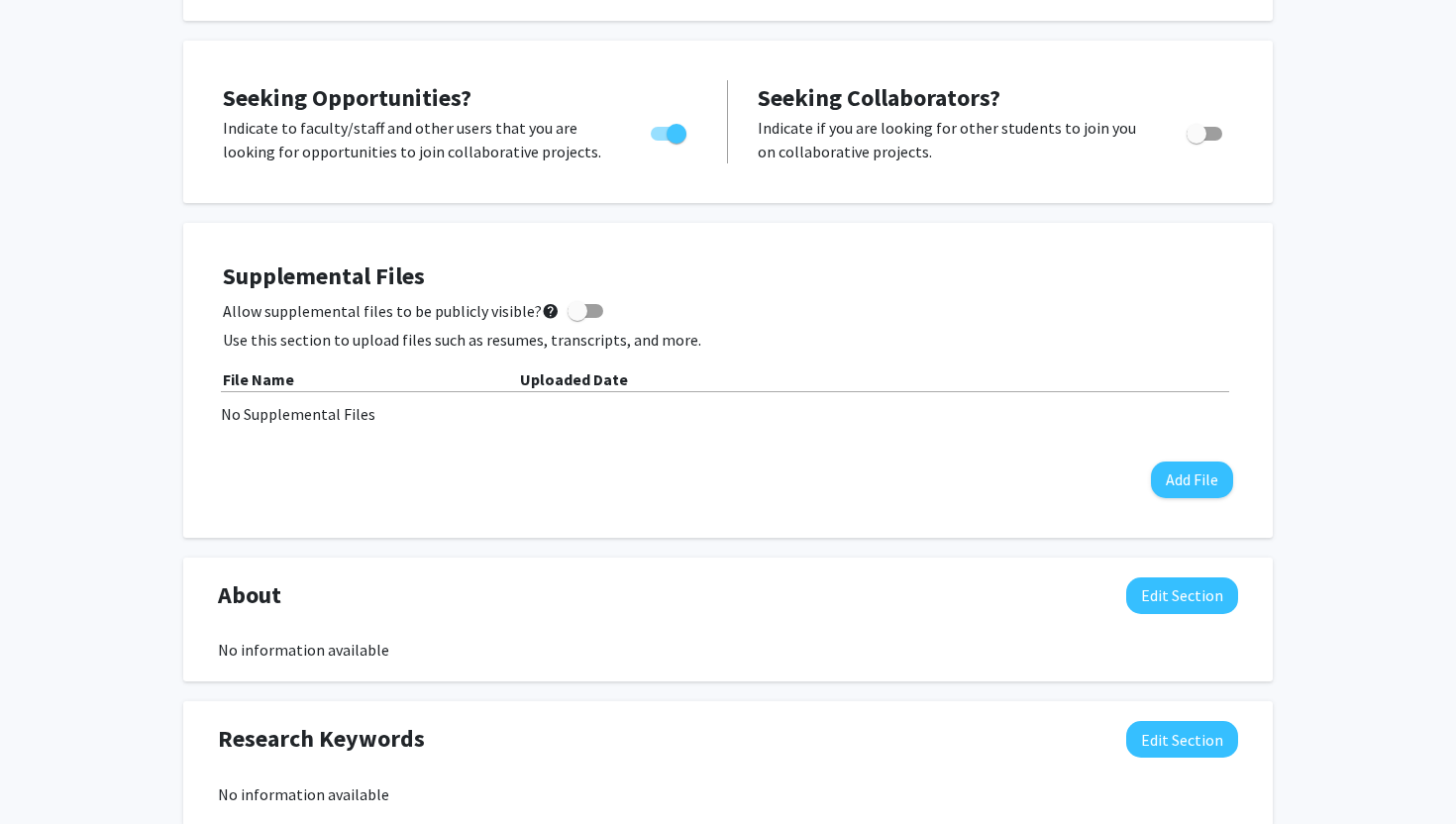 scroll, scrollTop: 0, scrollLeft: 0, axis: both 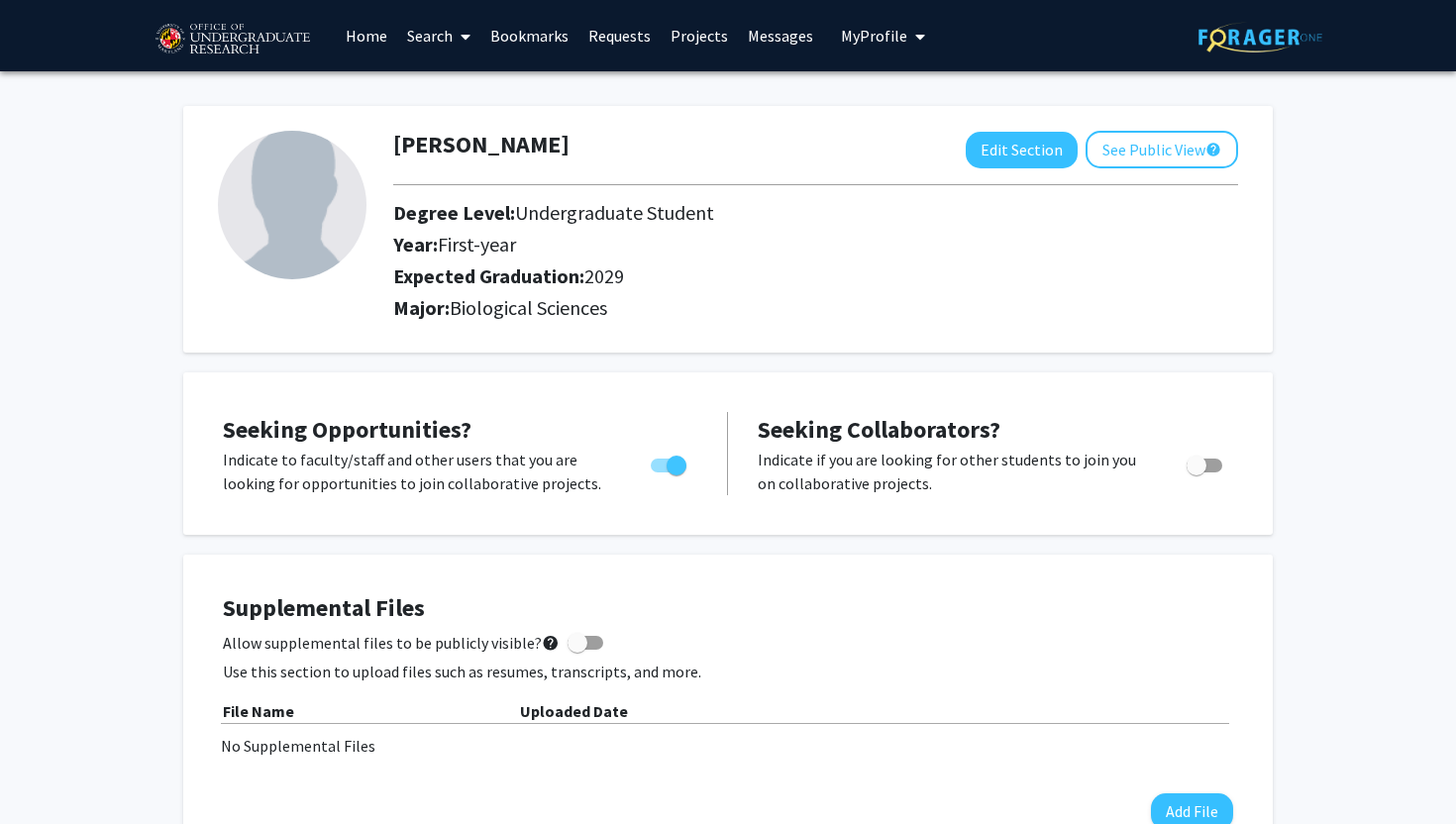 click on "Search" at bounding box center [439, 36] 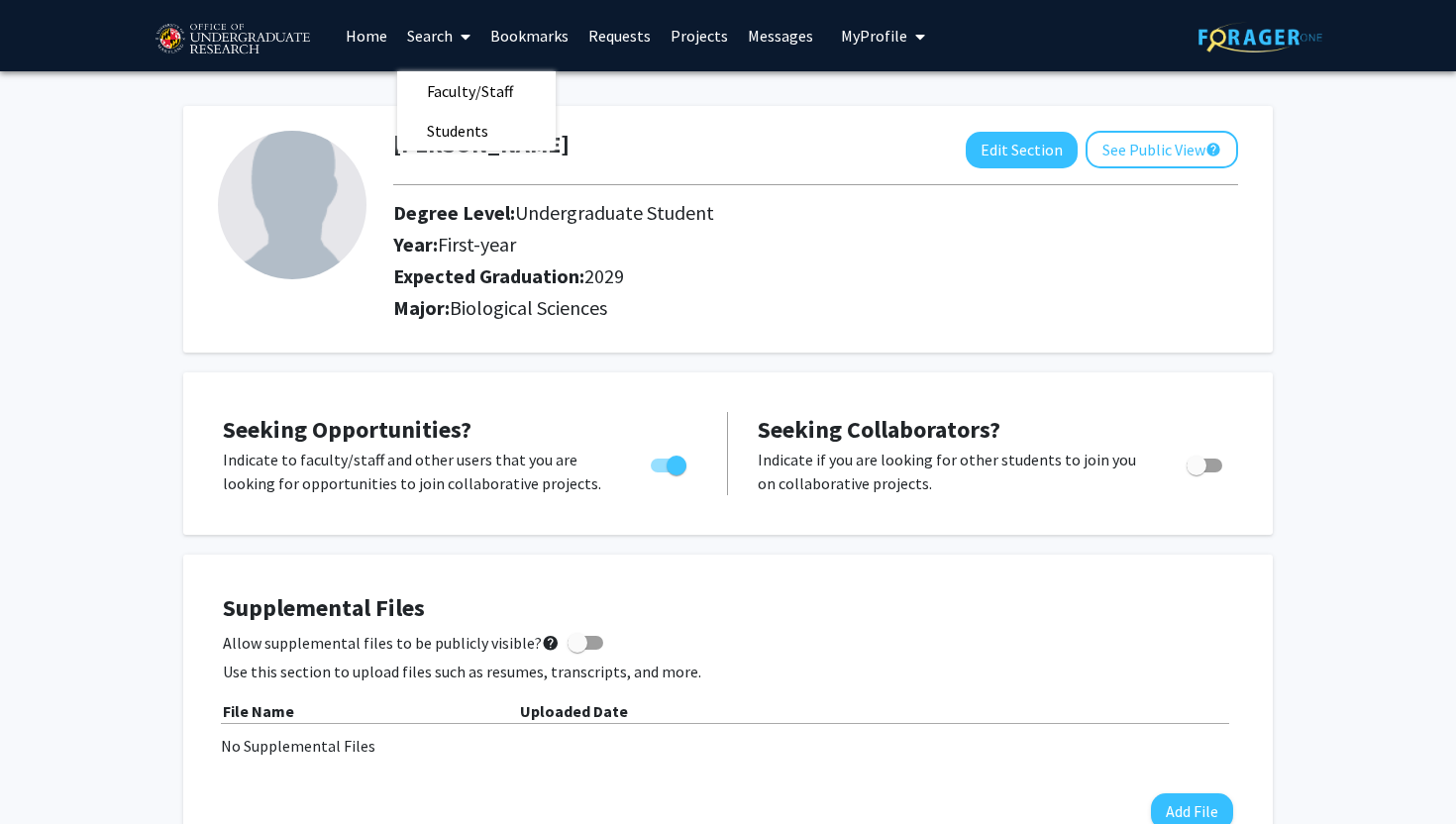 click on "Requests" at bounding box center [619, 36] 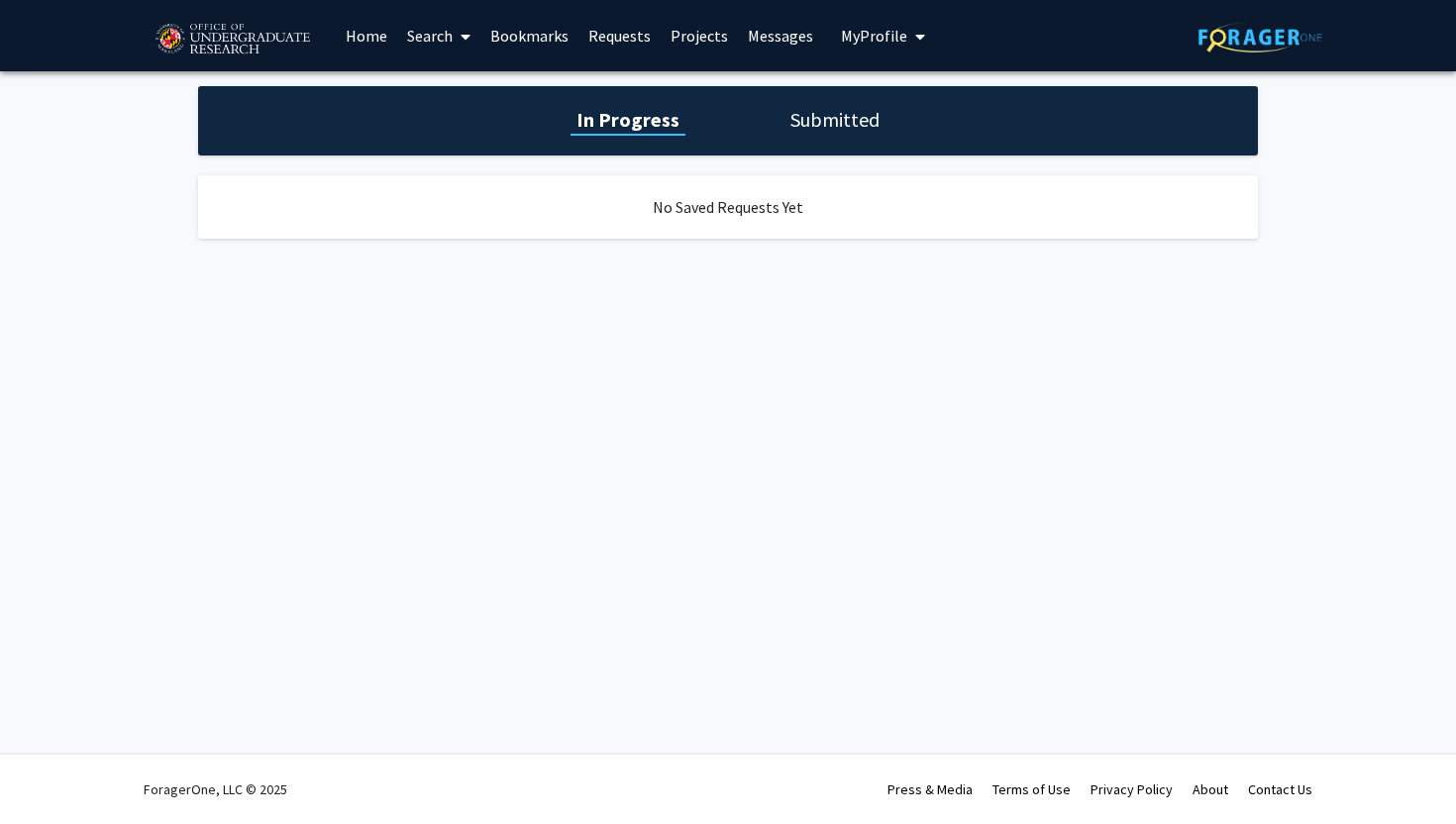 click on "Projects" at bounding box center [699, 36] 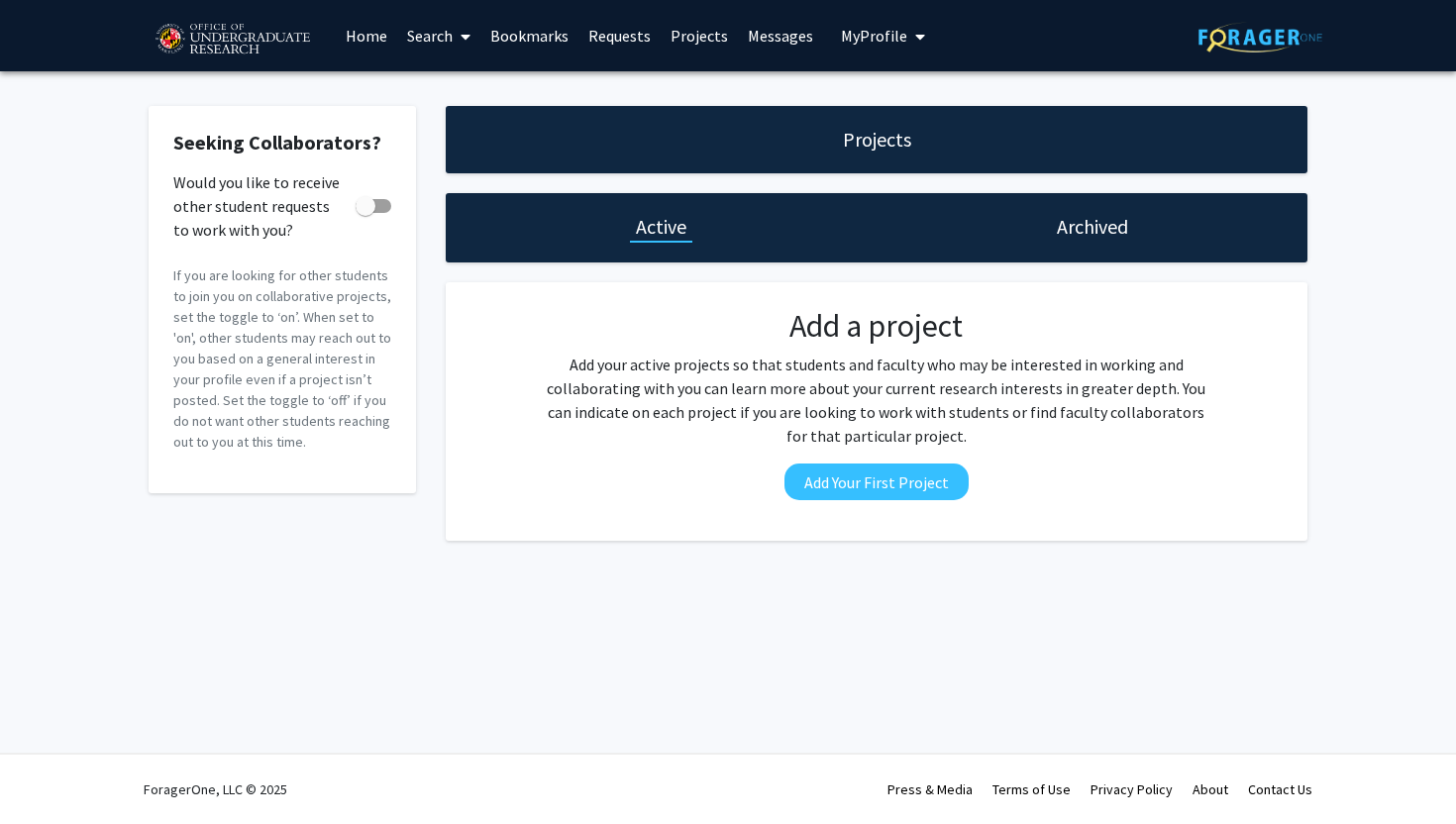 click on "Messages" at bounding box center [780, 36] 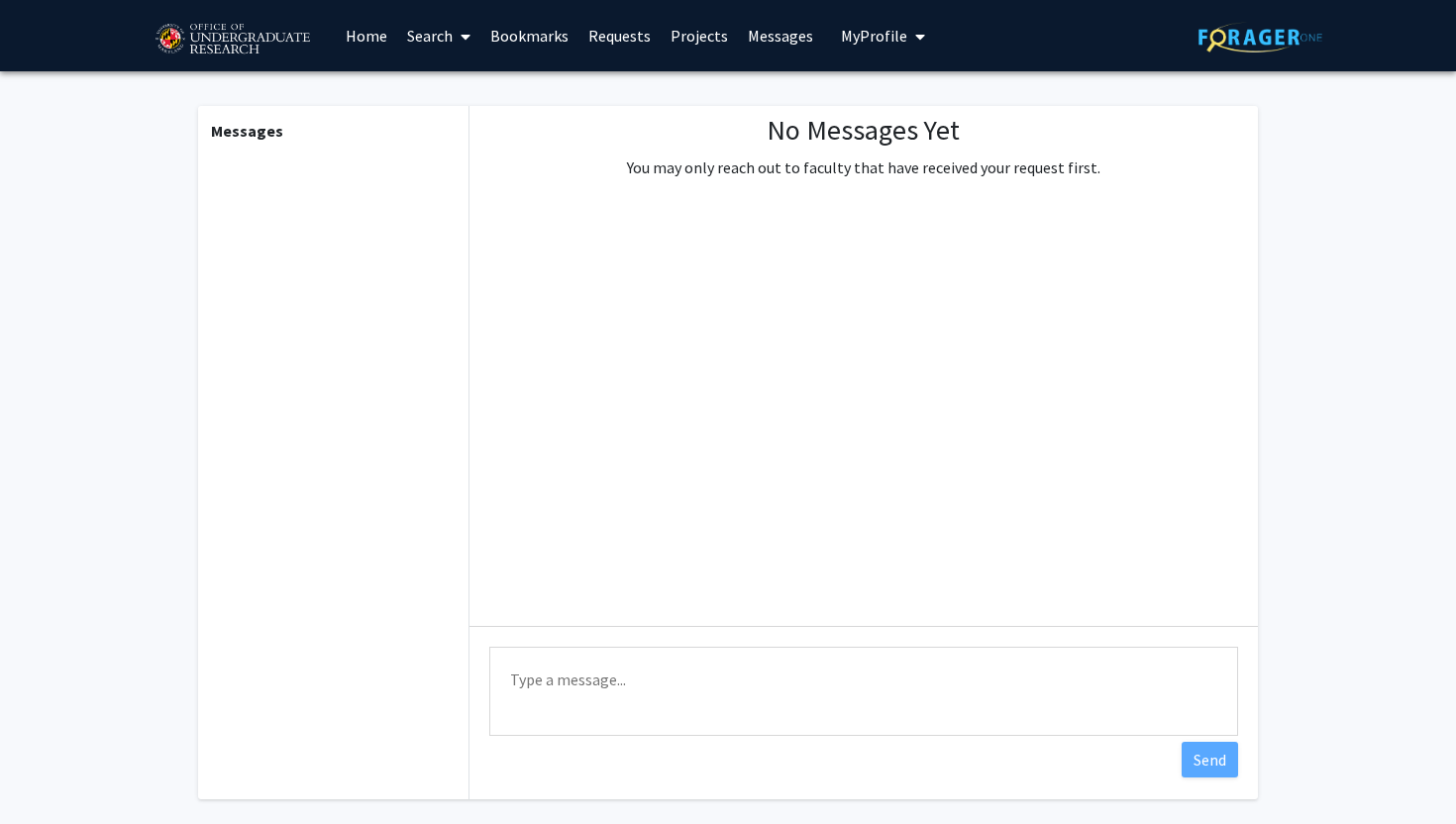 click on "Home" at bounding box center (366, 36) 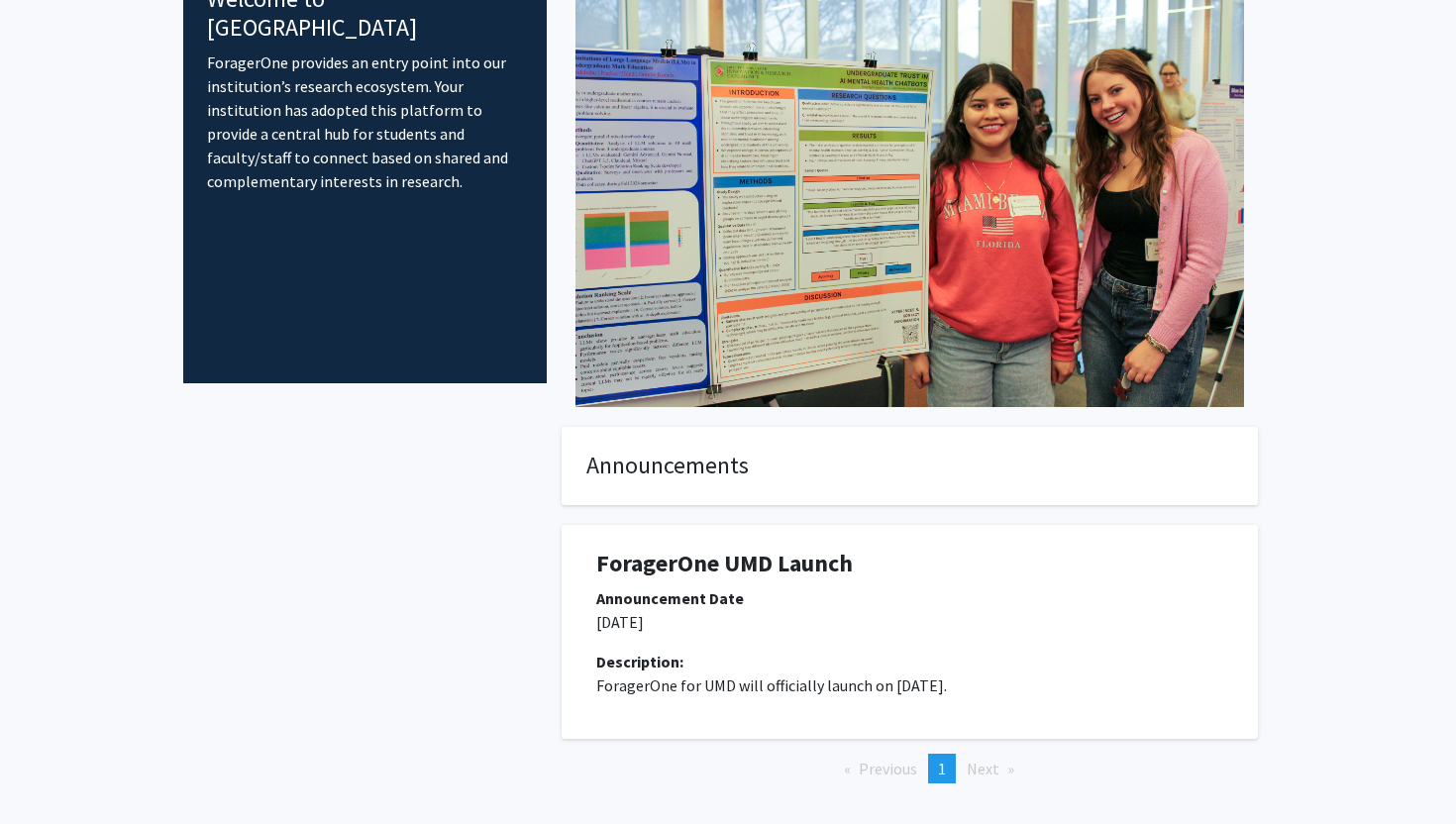 scroll, scrollTop: 0, scrollLeft: 0, axis: both 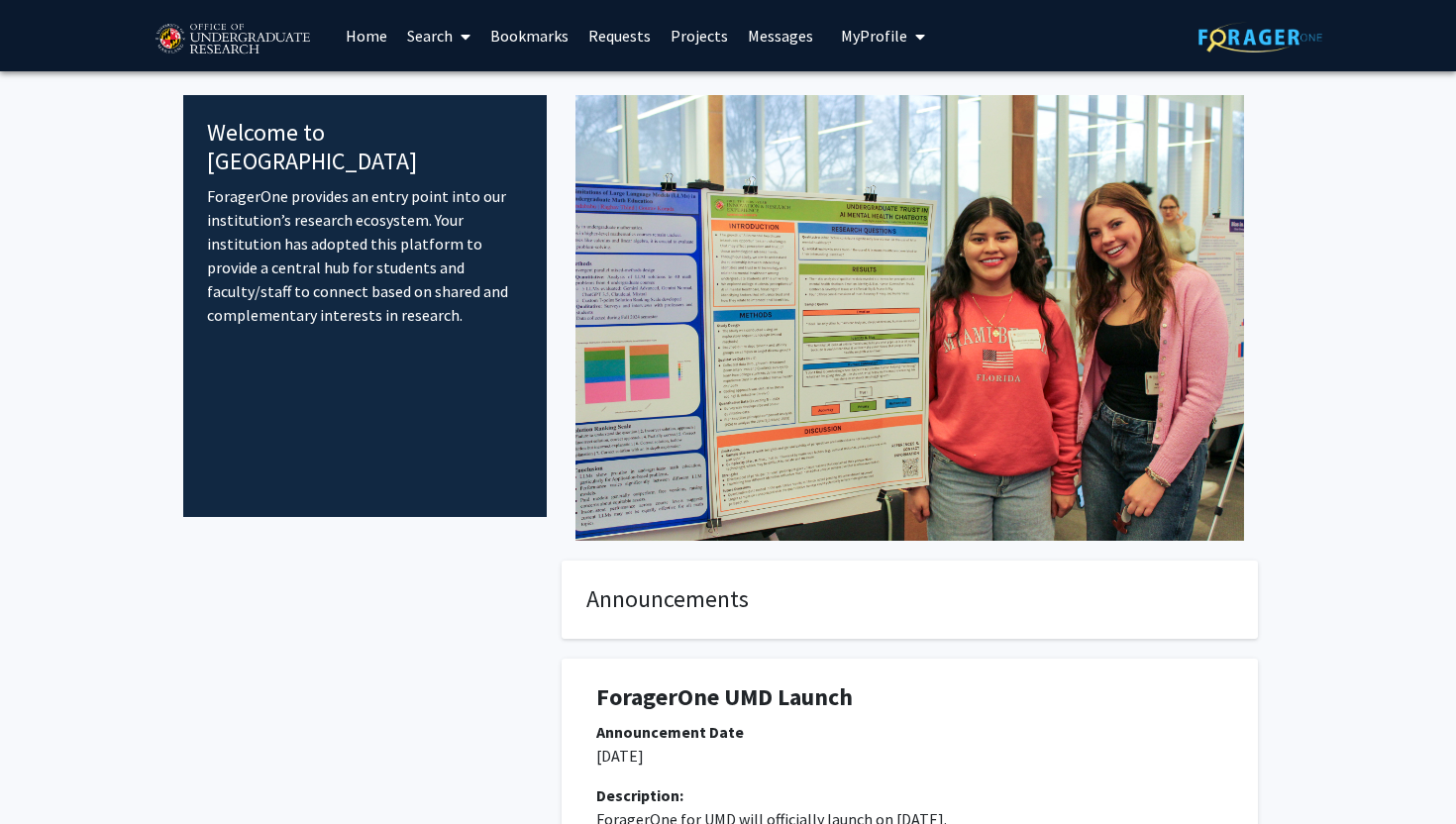 click on "My   Profile" at bounding box center [874, 36] 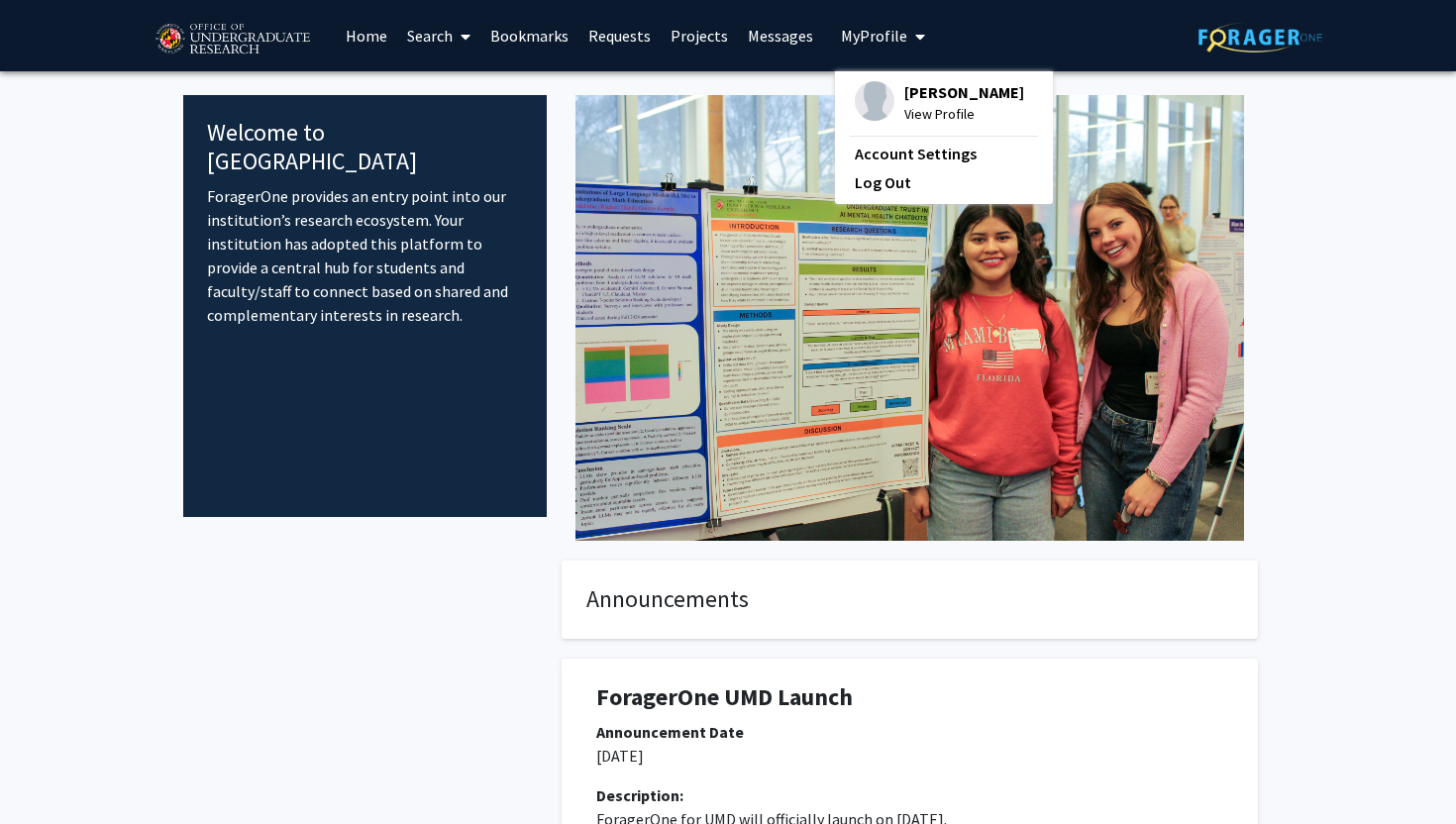 click on "Messages" at bounding box center (780, 36) 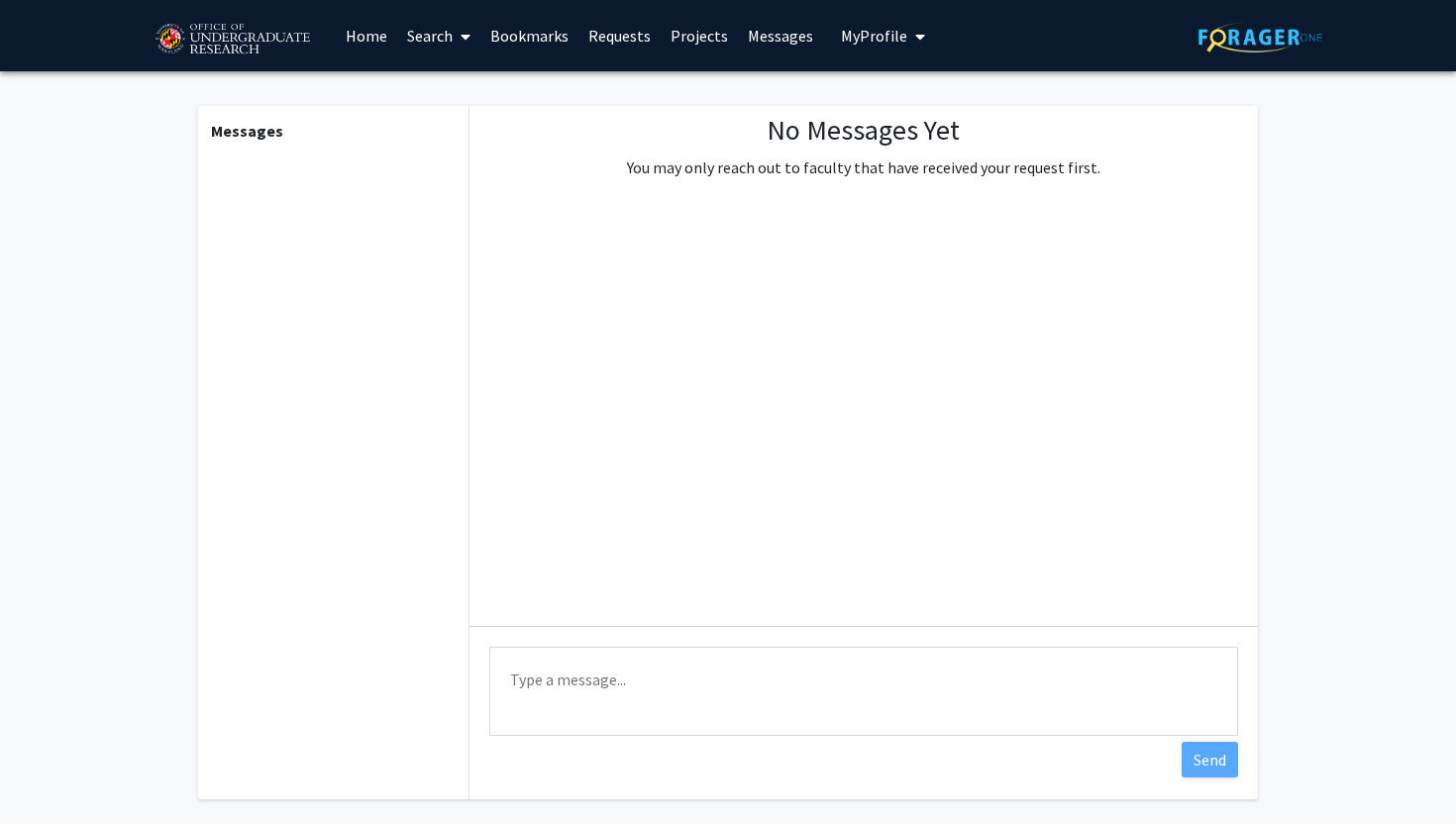 click on "Projects" at bounding box center [699, 36] 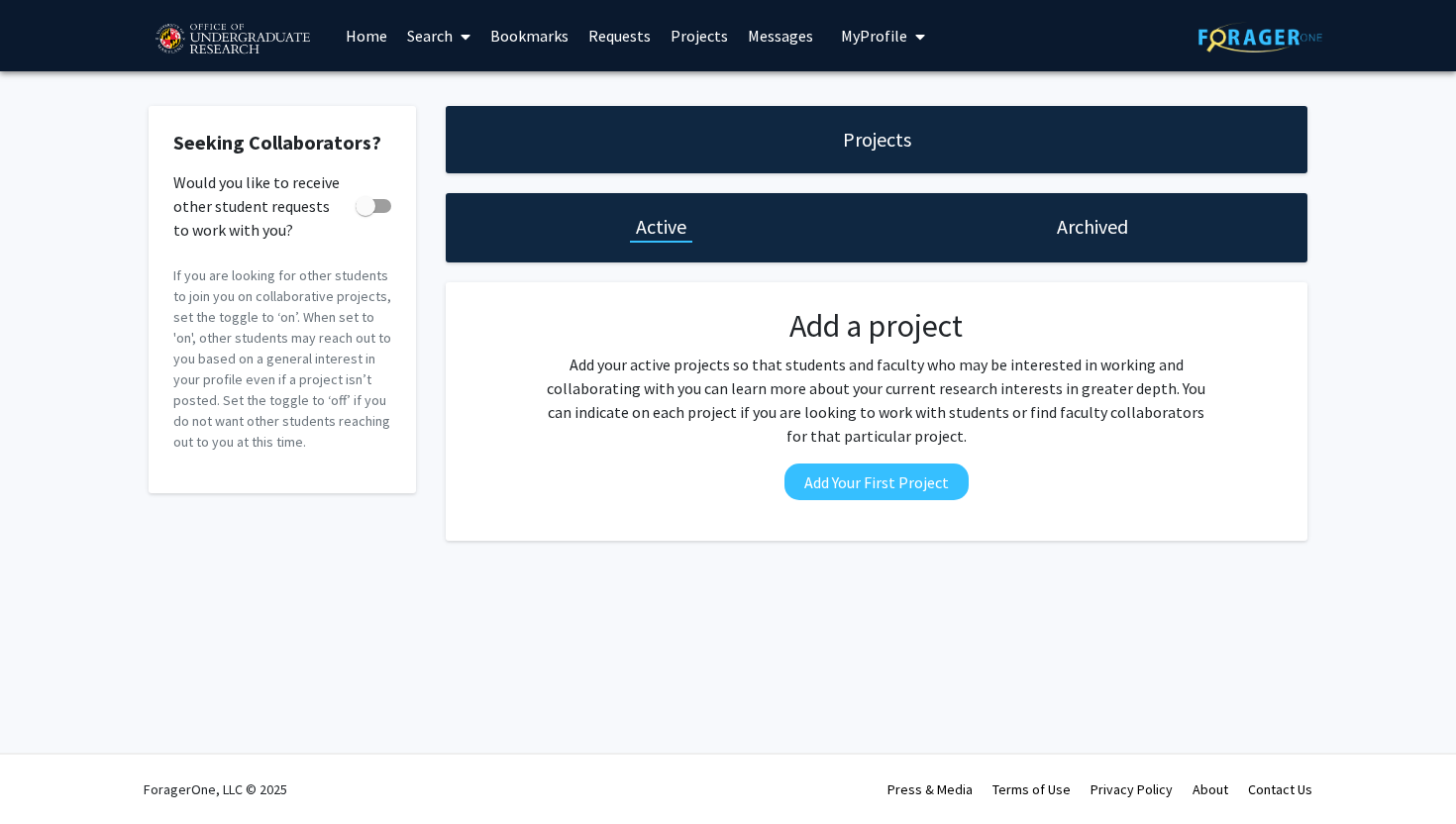 click on "Archived" 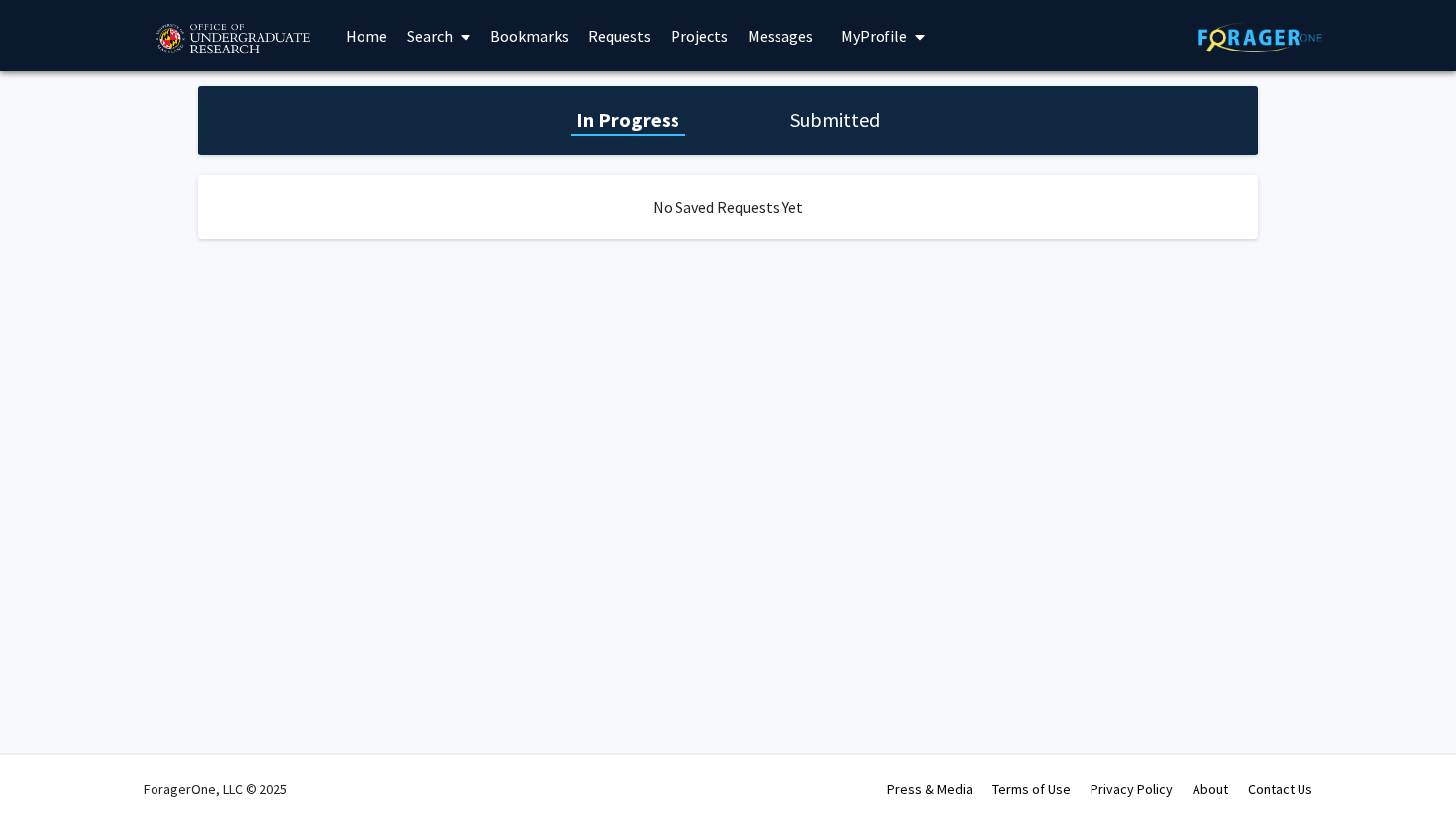 click on "Bookmarks" at bounding box center [529, 36] 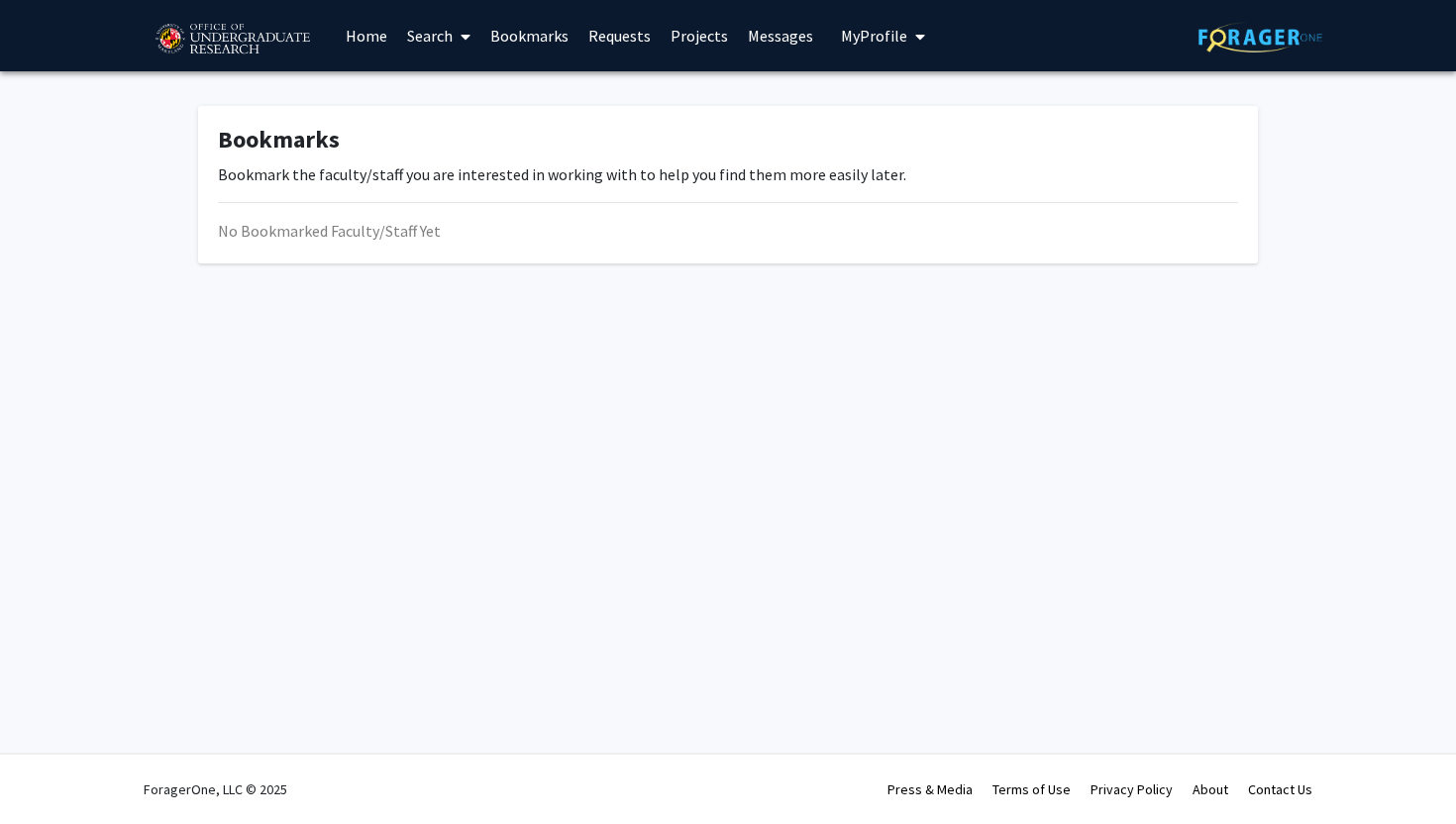 click on "Search" at bounding box center (439, 36) 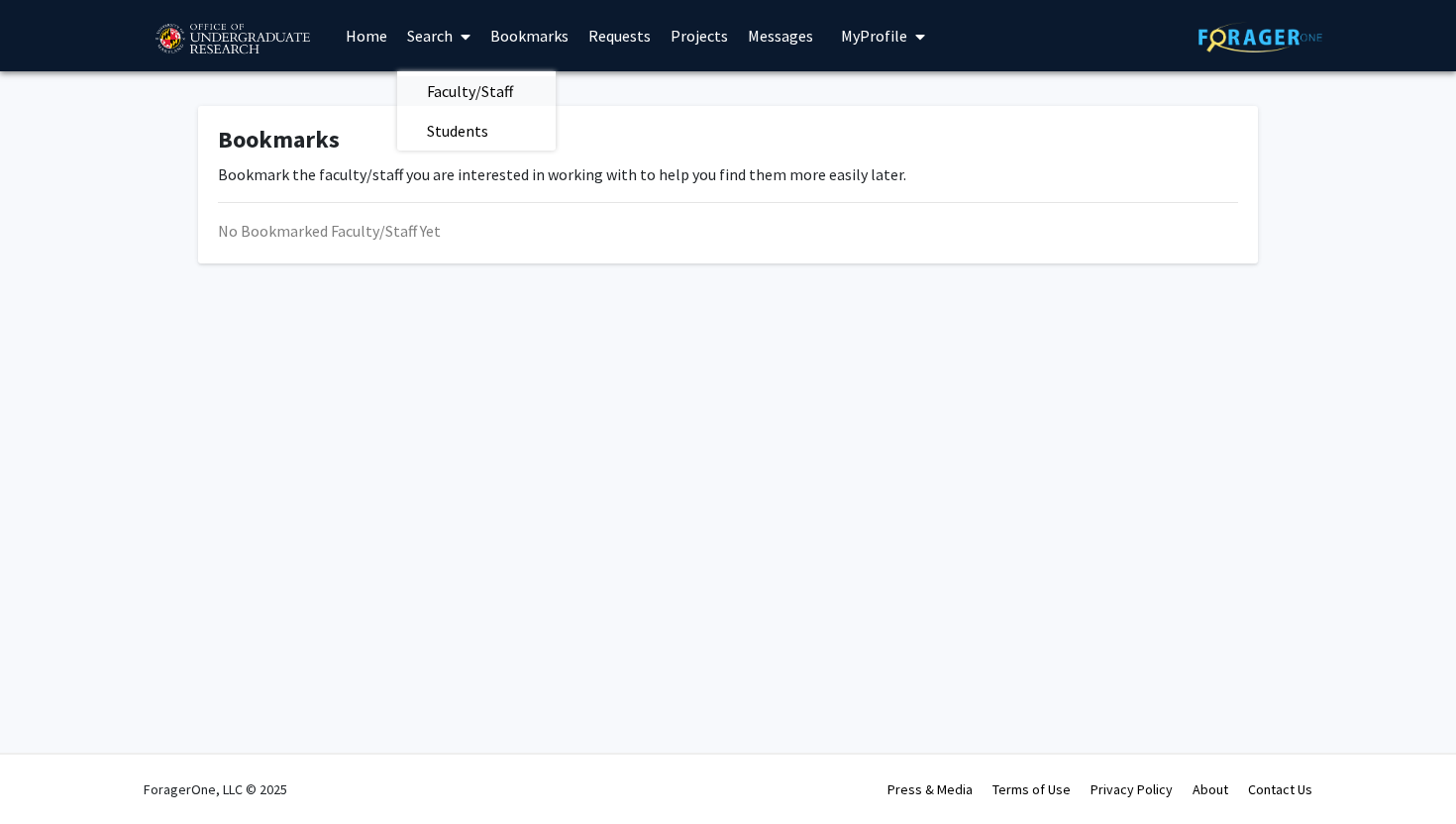 click on "Faculty/Staff" at bounding box center [469, 91] 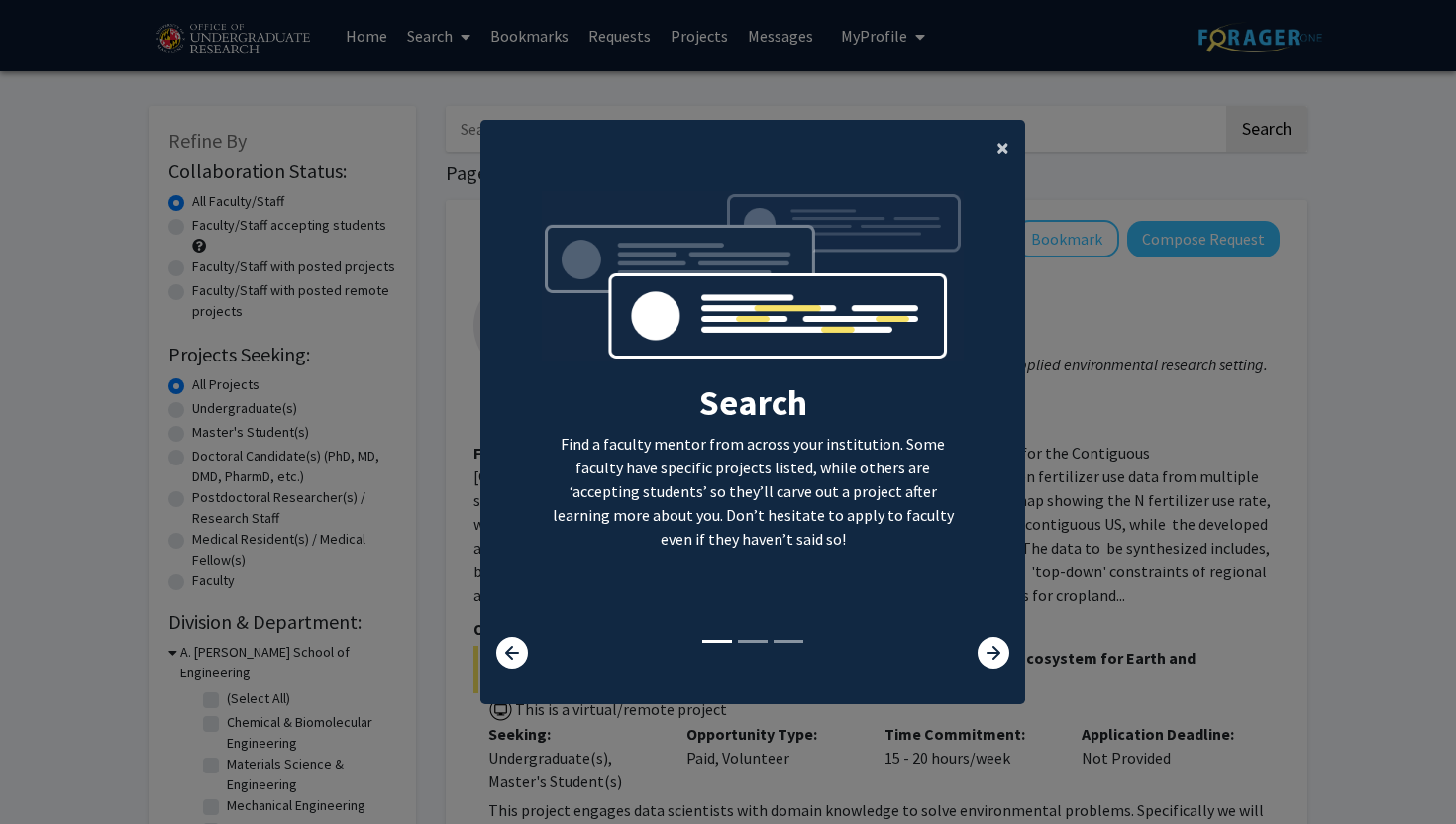 click on "×" 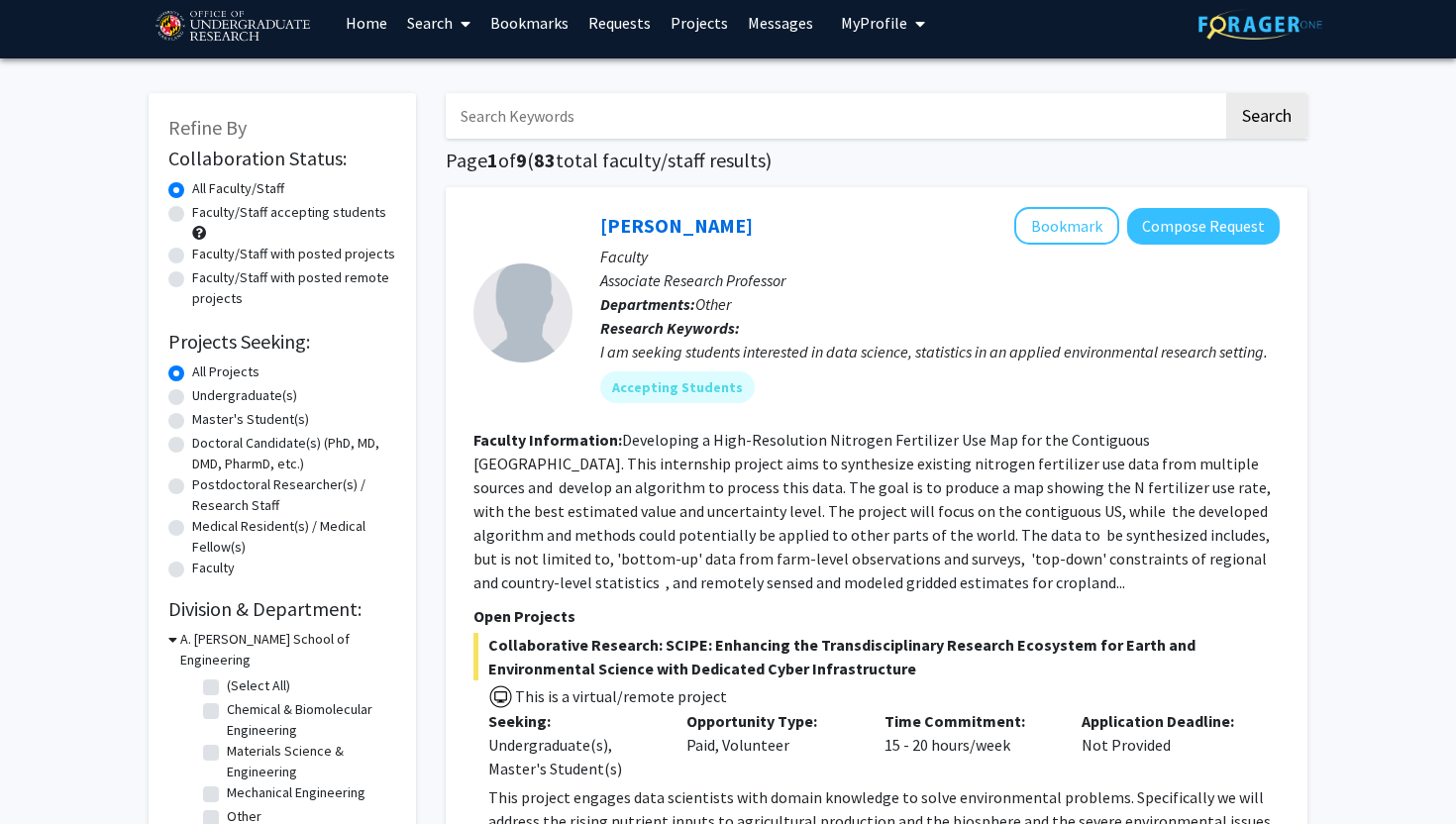 scroll, scrollTop: 22, scrollLeft: 0, axis: vertical 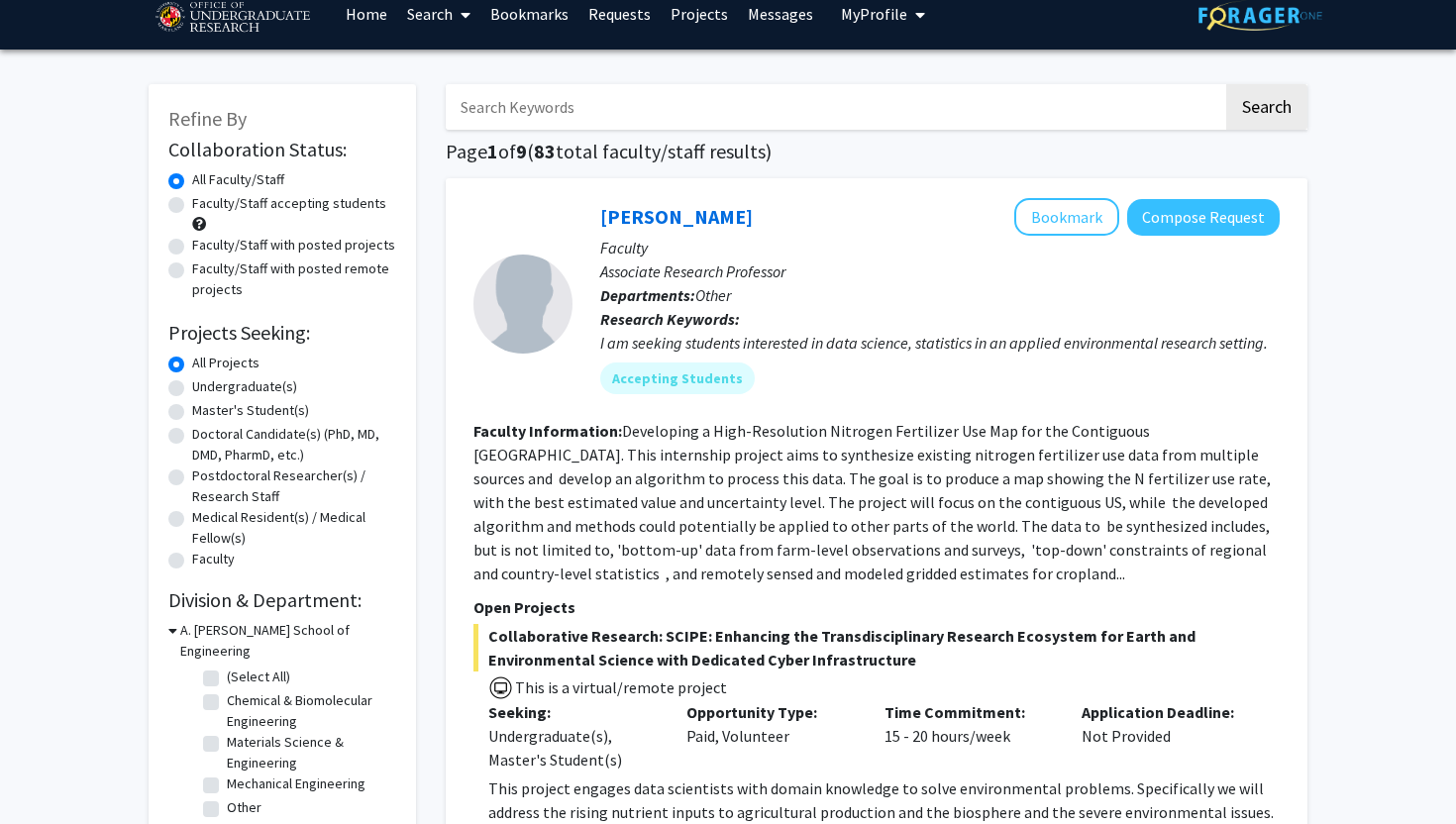 click on "Undergraduate(s)" 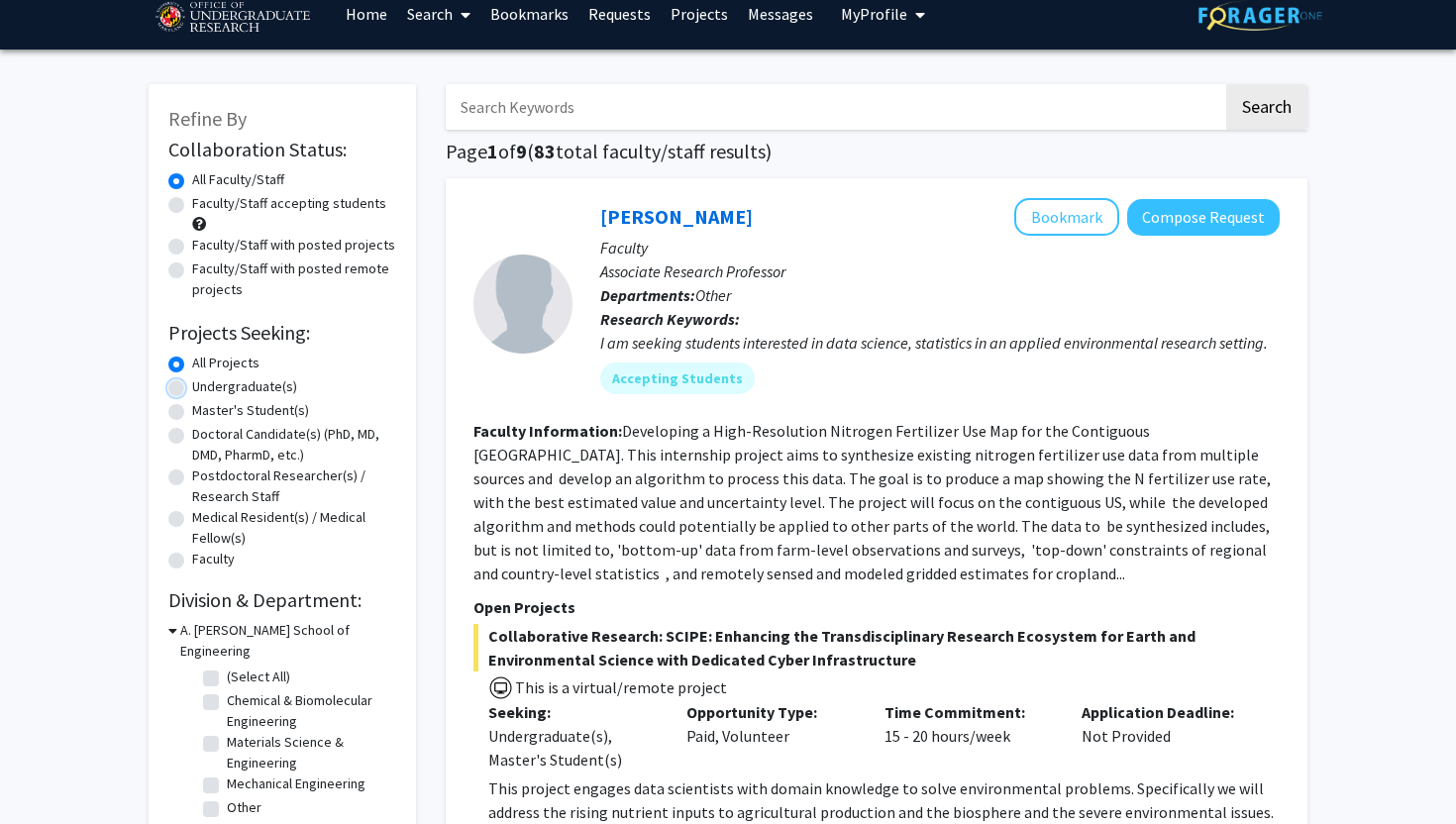 click on "Undergraduate(s)" at bounding box center [198, 382] 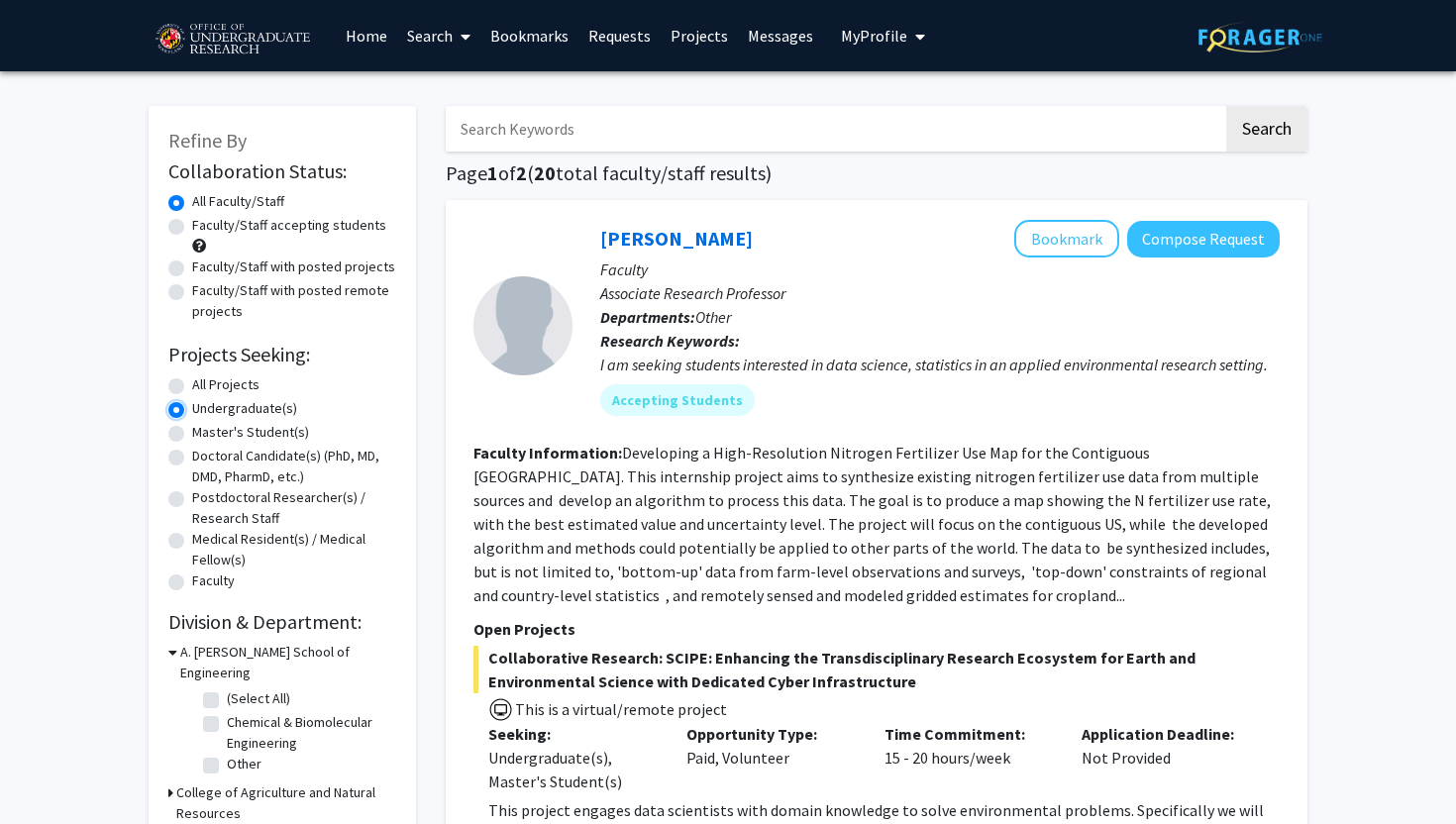 scroll, scrollTop: 5, scrollLeft: 0, axis: vertical 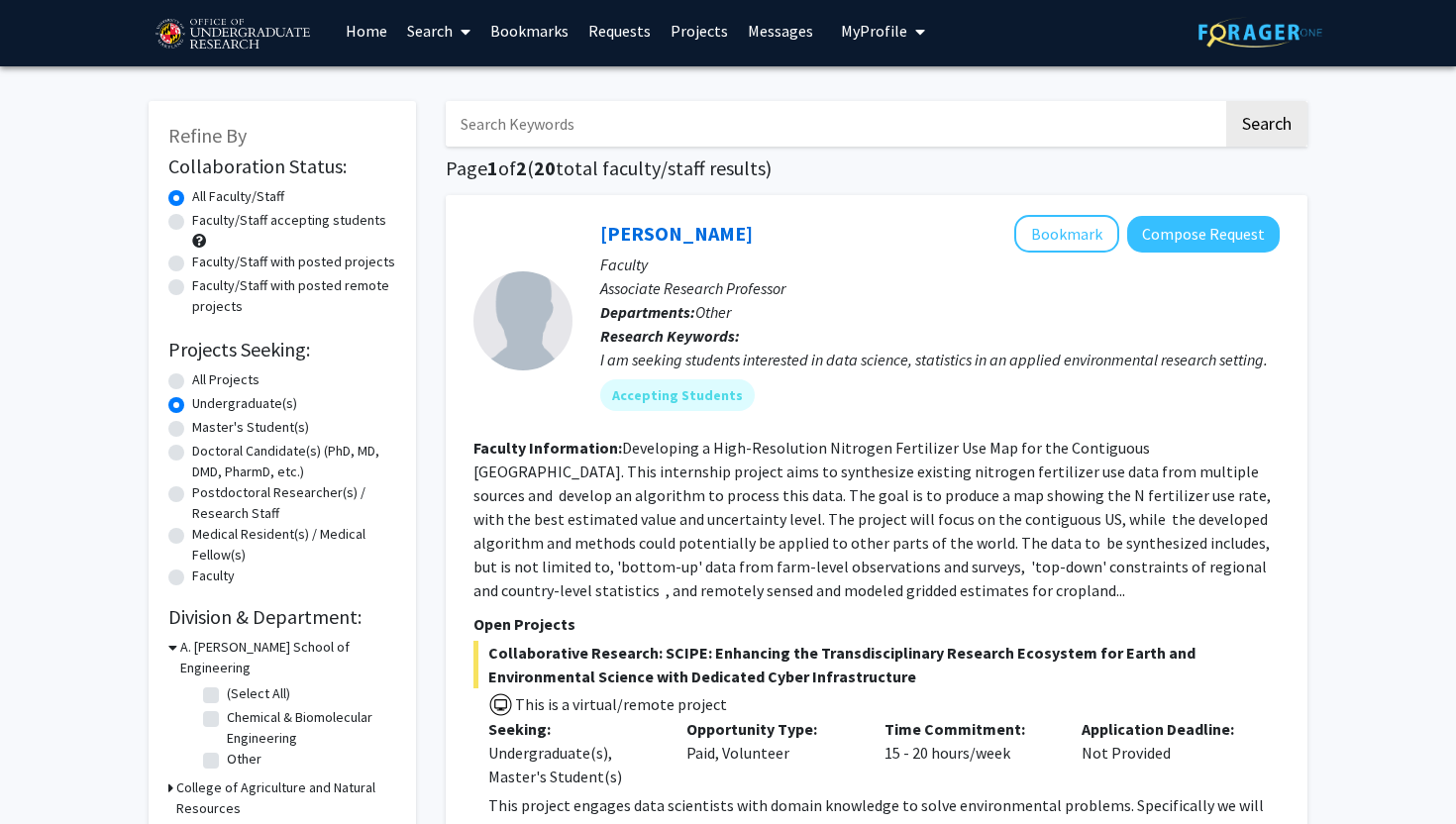 click on "Faculty/Staff accepting students" 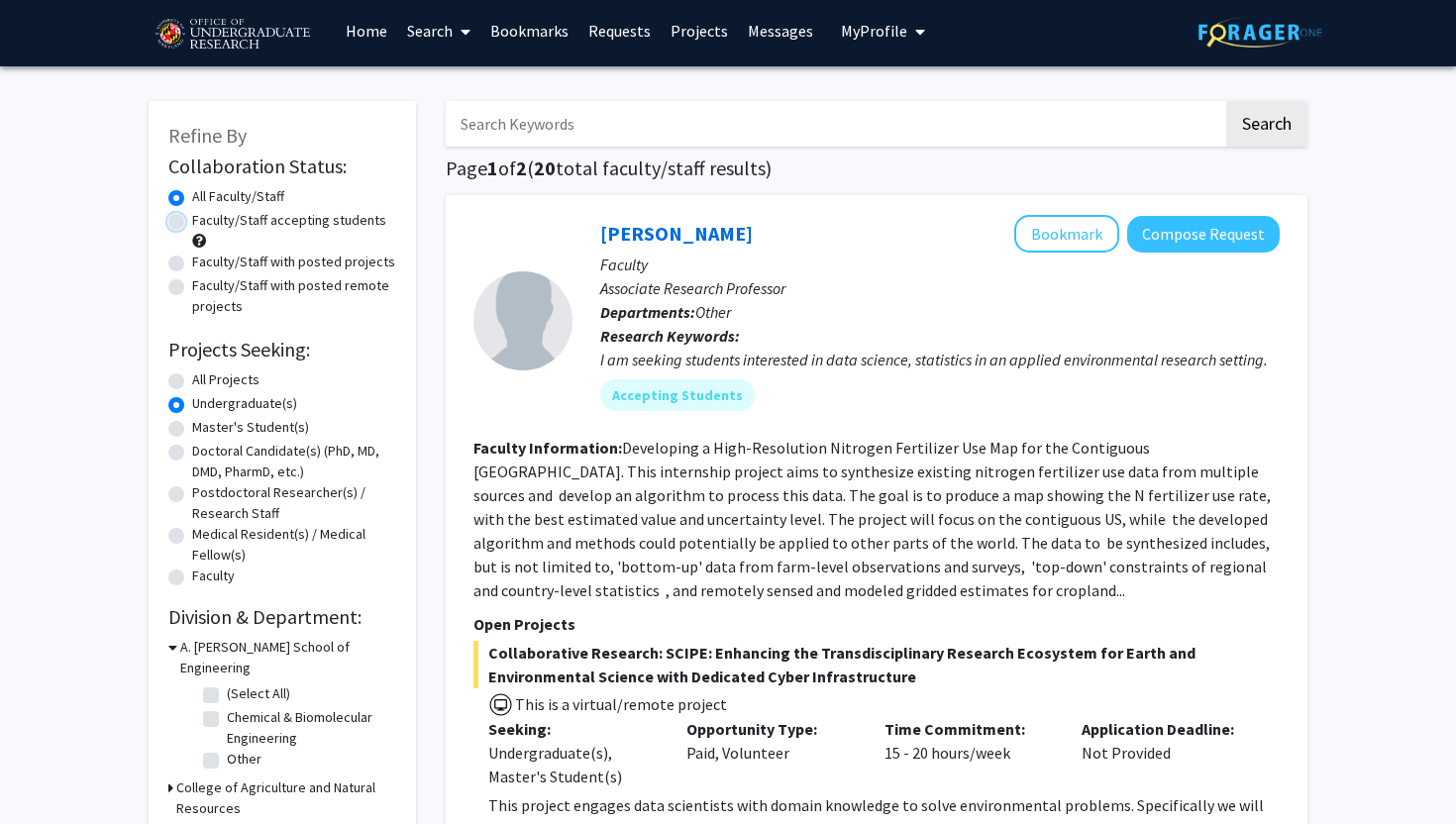 click on "Faculty/Staff accepting students" at bounding box center (198, 216) 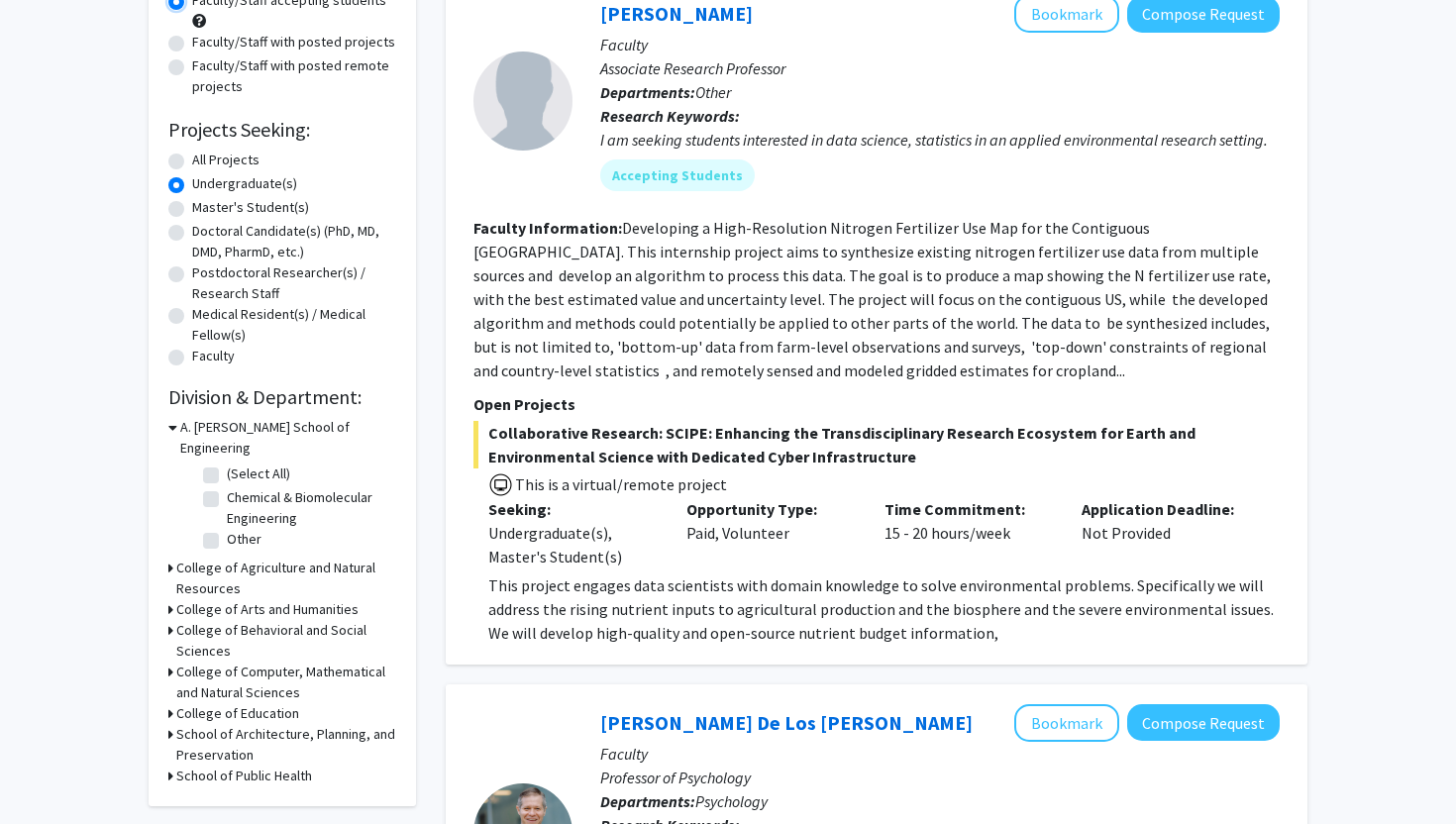 scroll, scrollTop: 229, scrollLeft: 0, axis: vertical 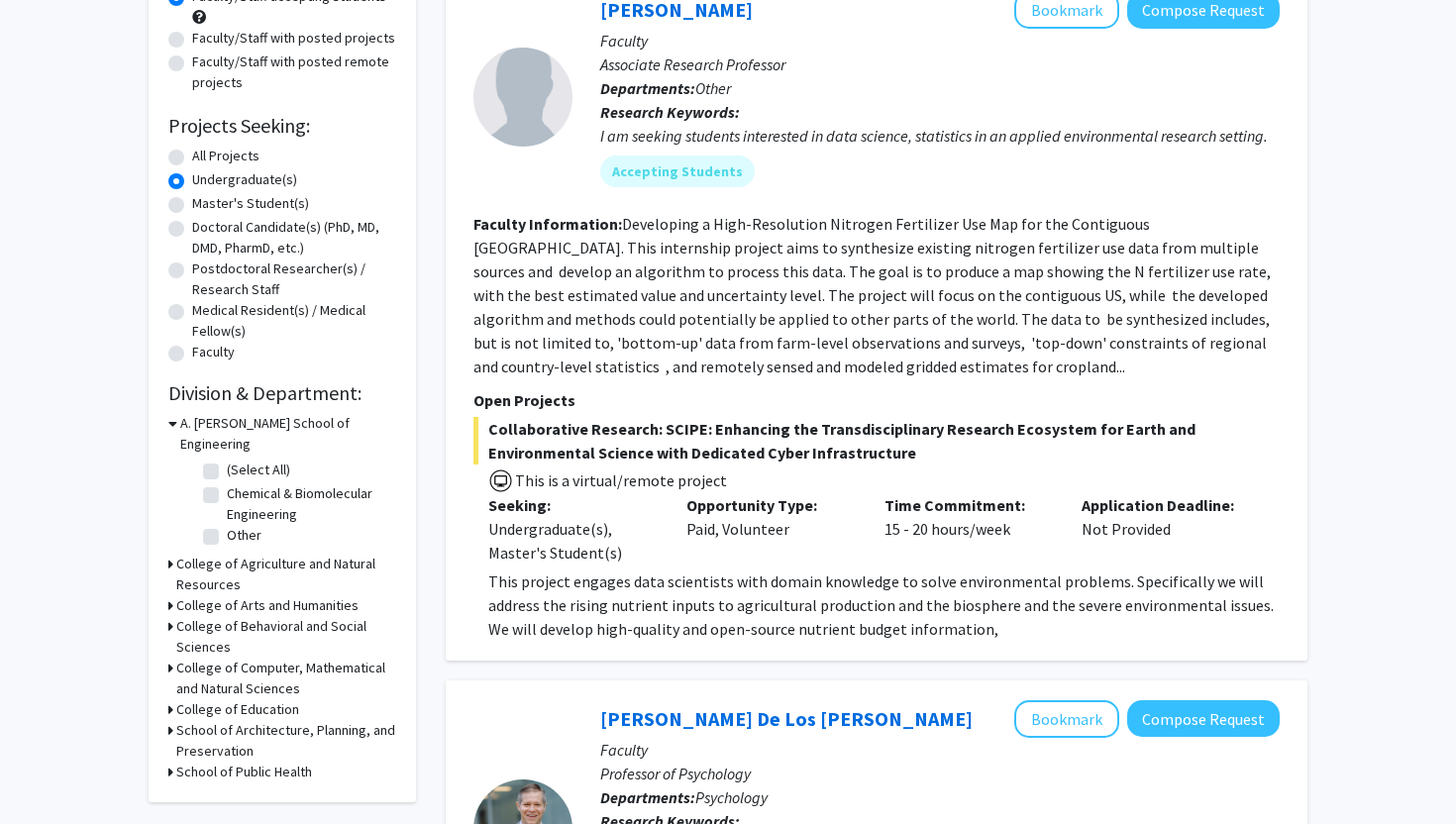 click on "College of Behavioral and Social Sciences" at bounding box center (286, 637) 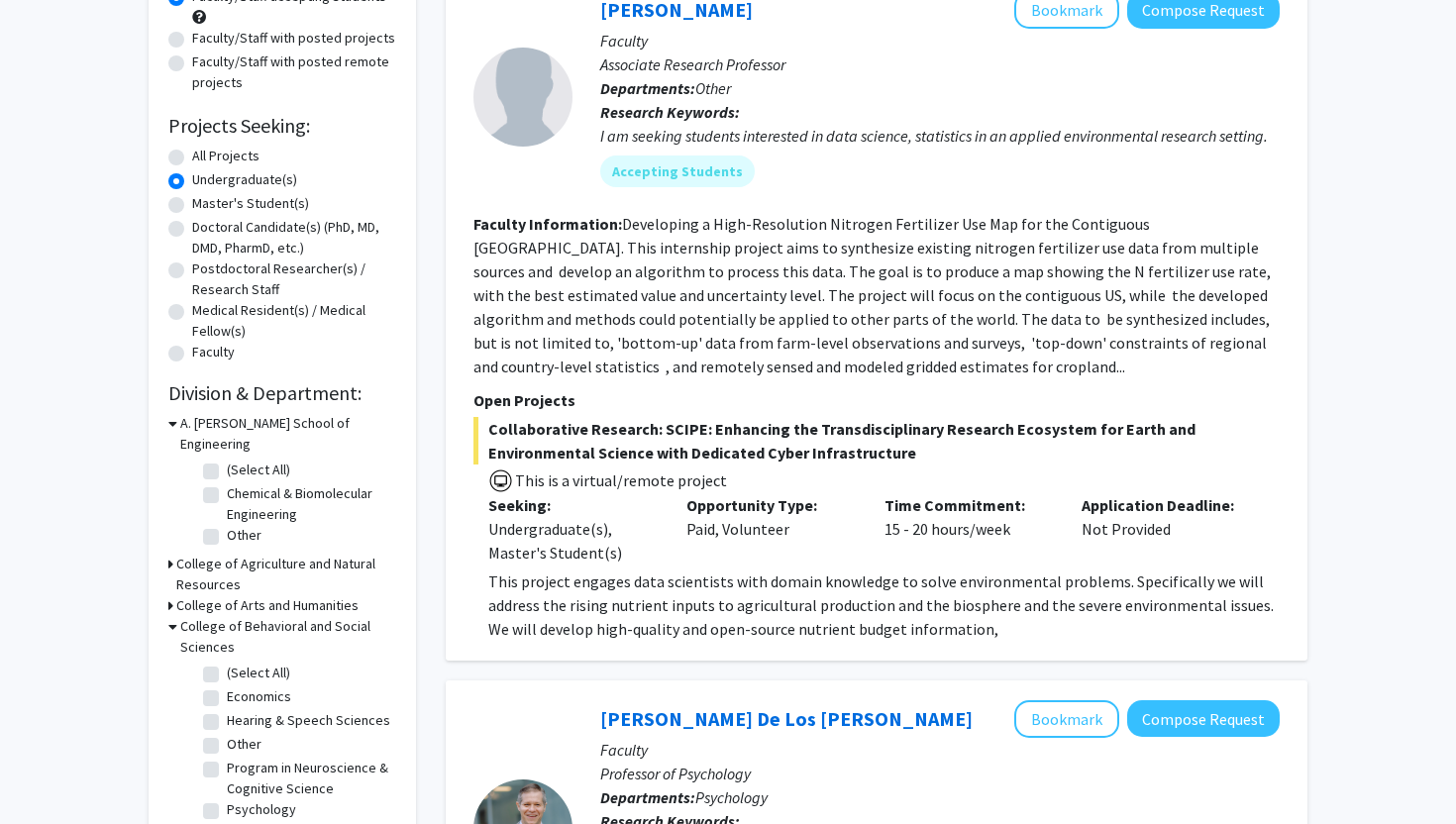 click on "(Select All)" 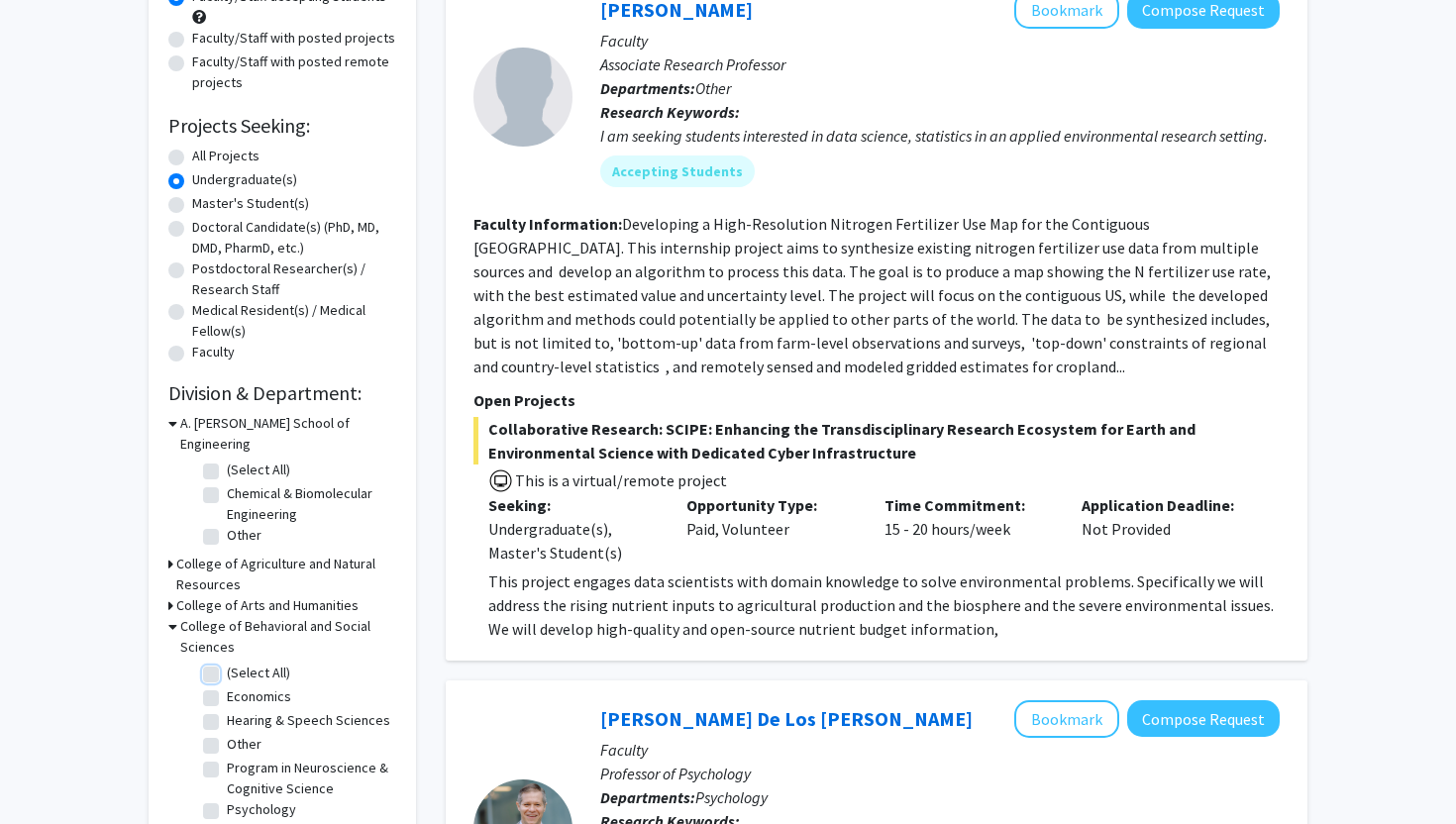click on "(Select All)" at bounding box center [233, 669] 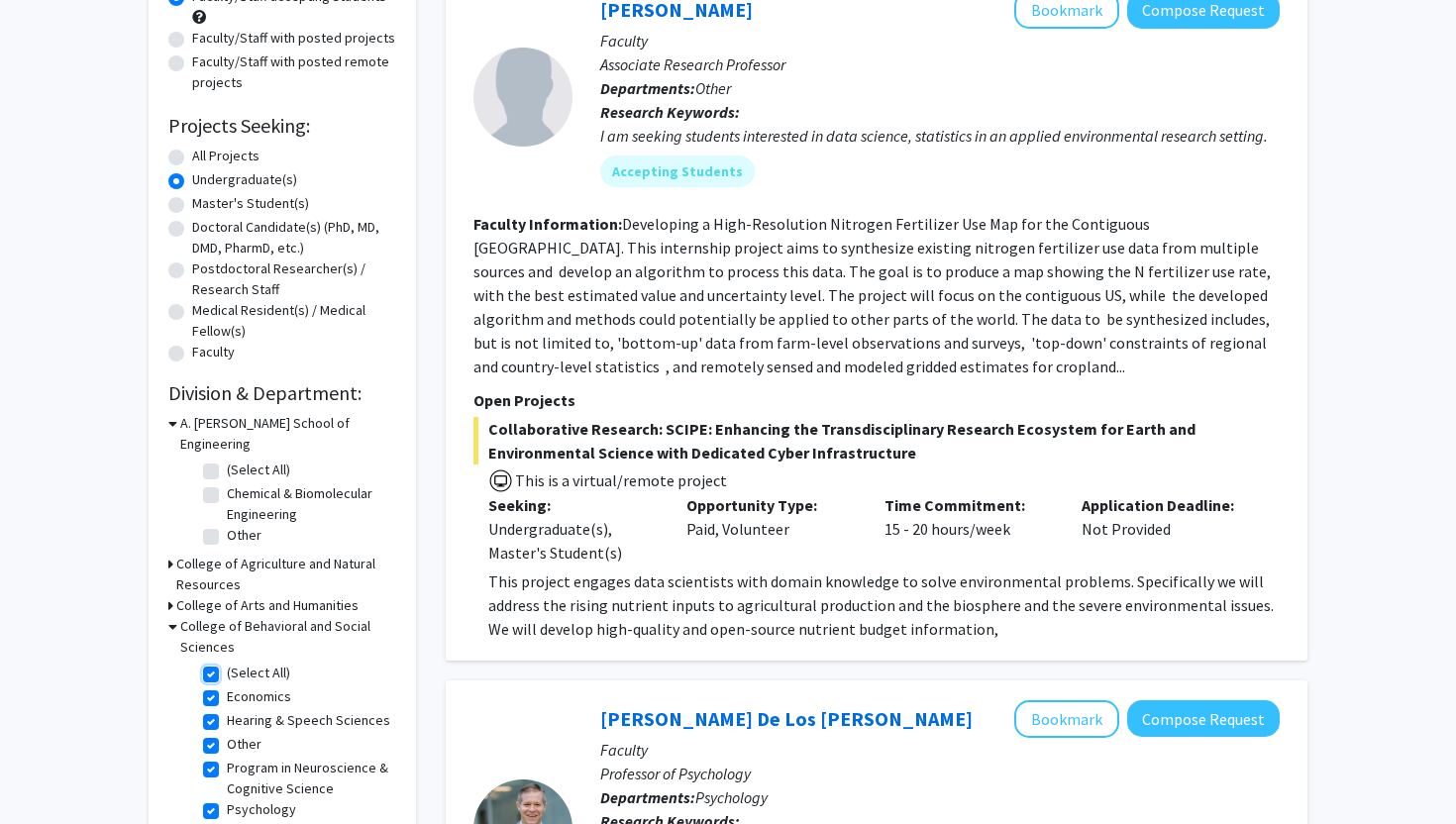 checkbox on "true" 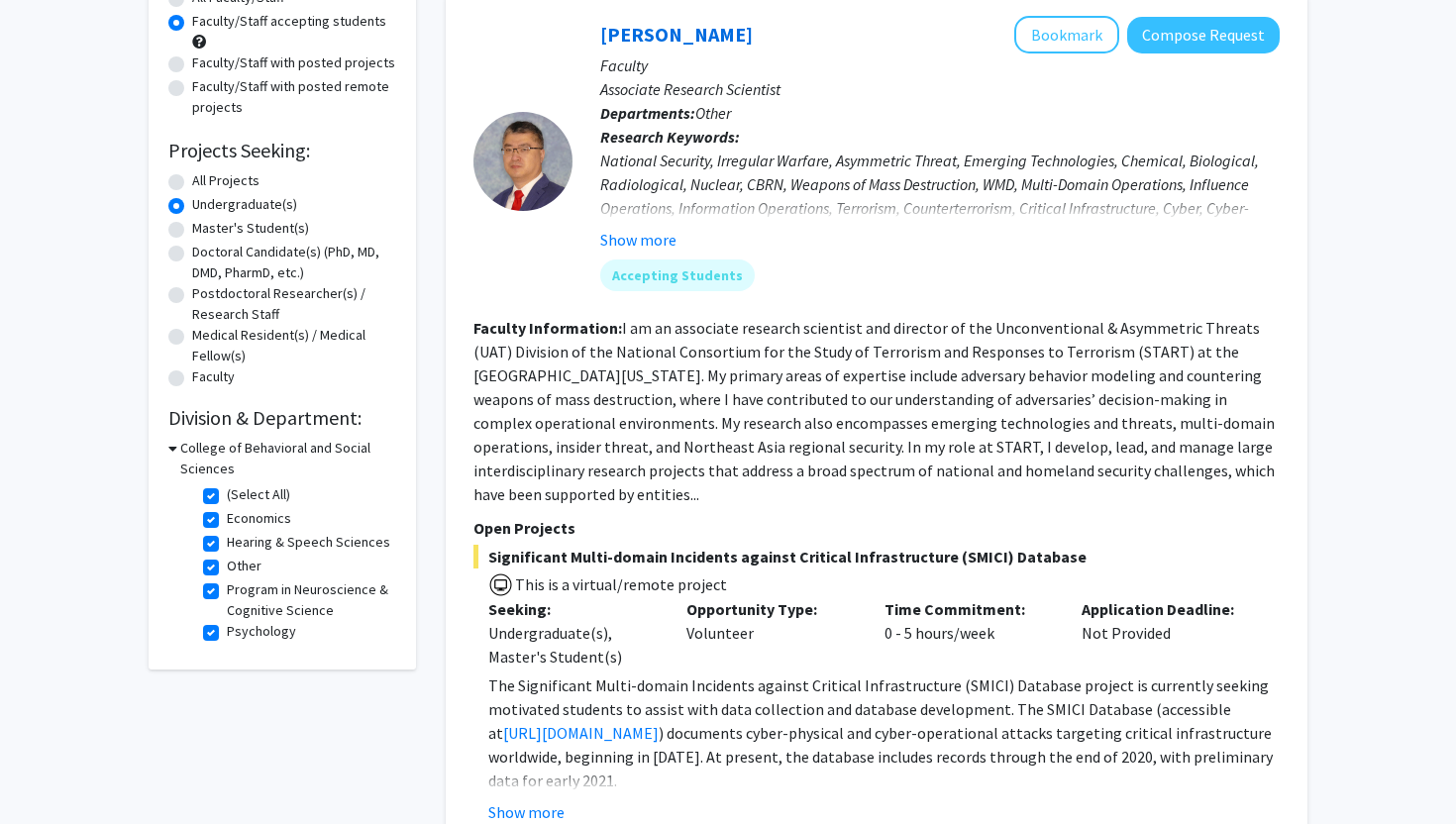 scroll, scrollTop: 203, scrollLeft: 0, axis: vertical 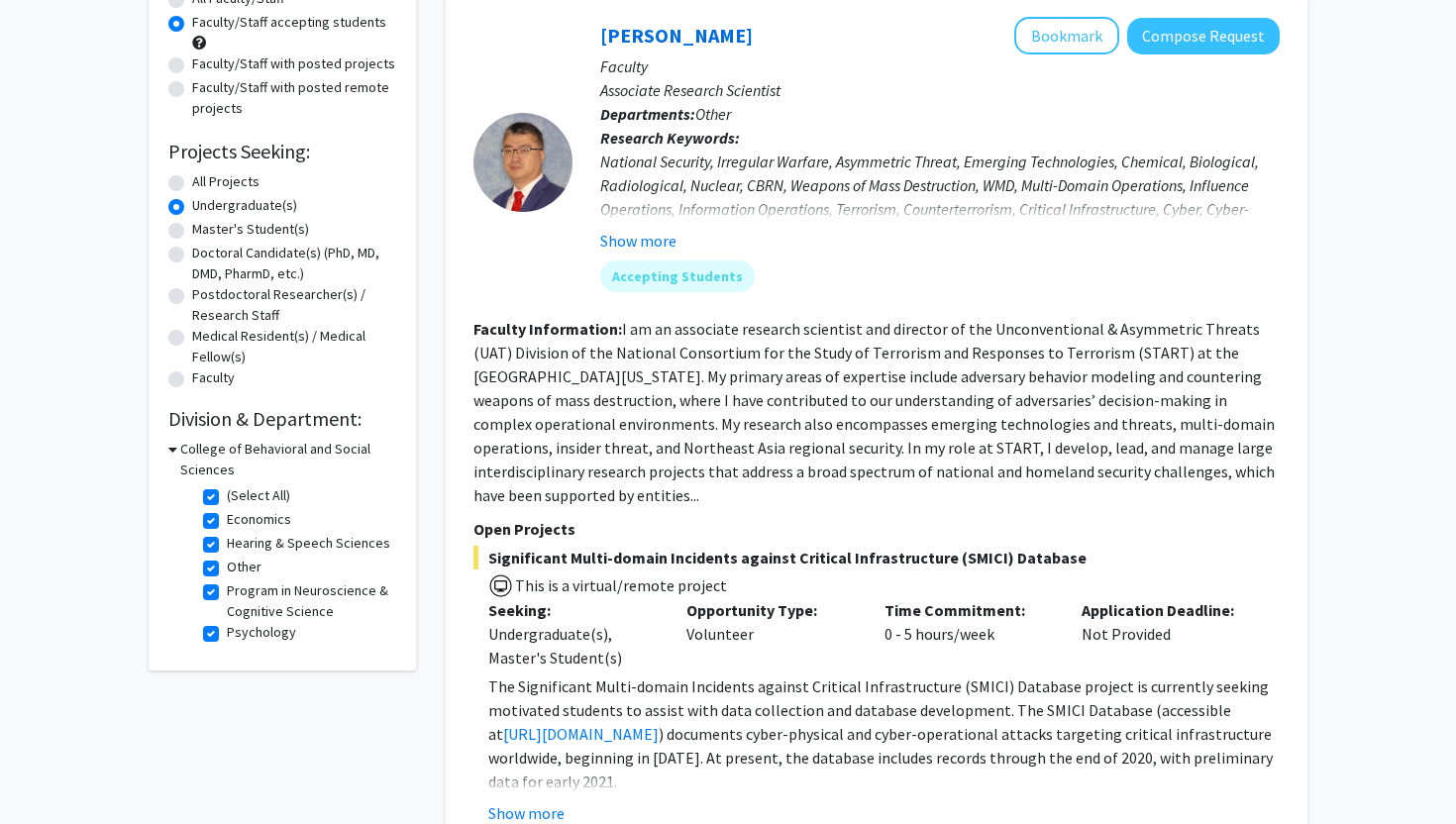 click on "College of Behavioral and Social Sciences" at bounding box center [288, 460] 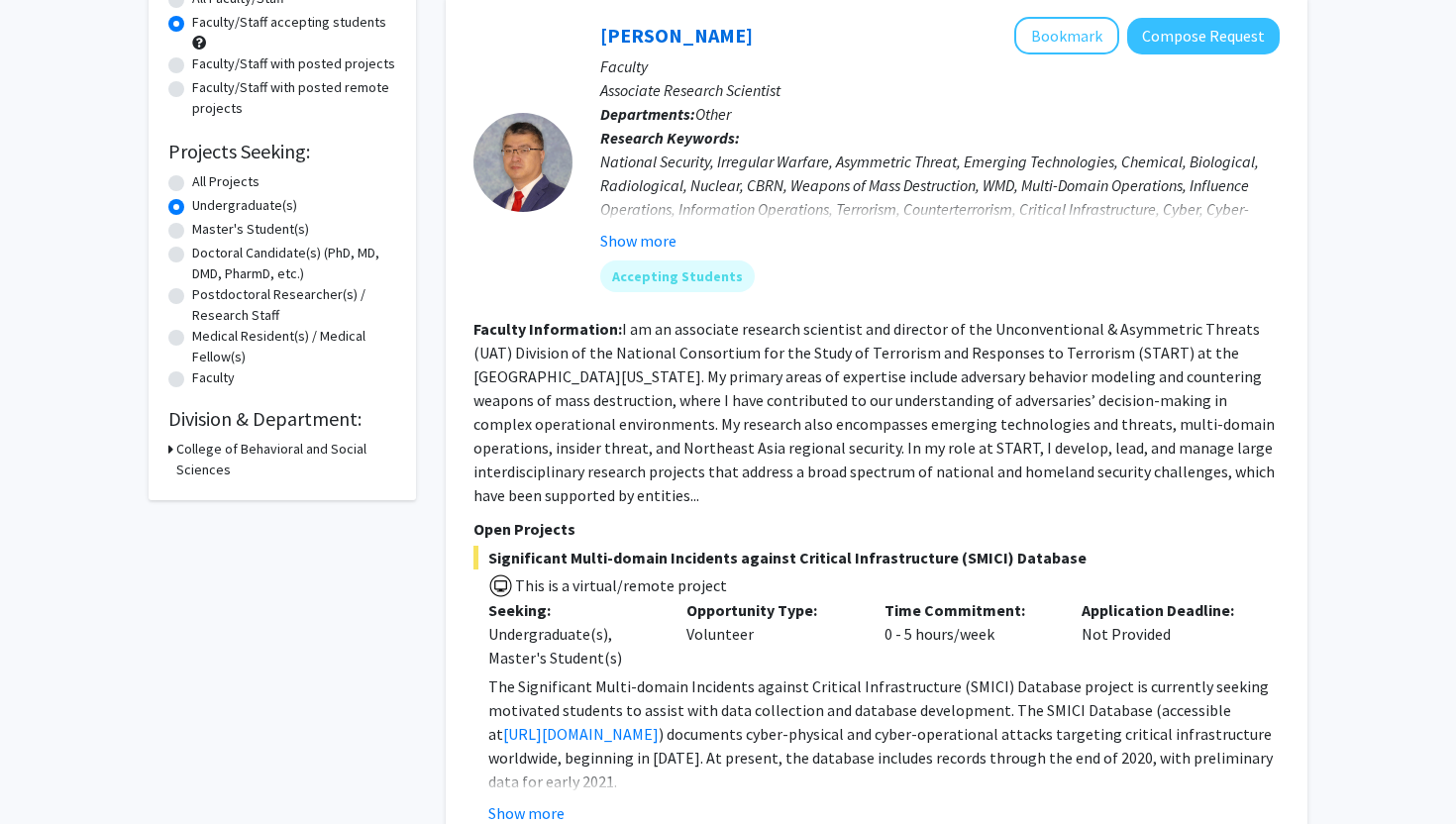 click on "College of Behavioral and Social Sciences" at bounding box center (286, 460) 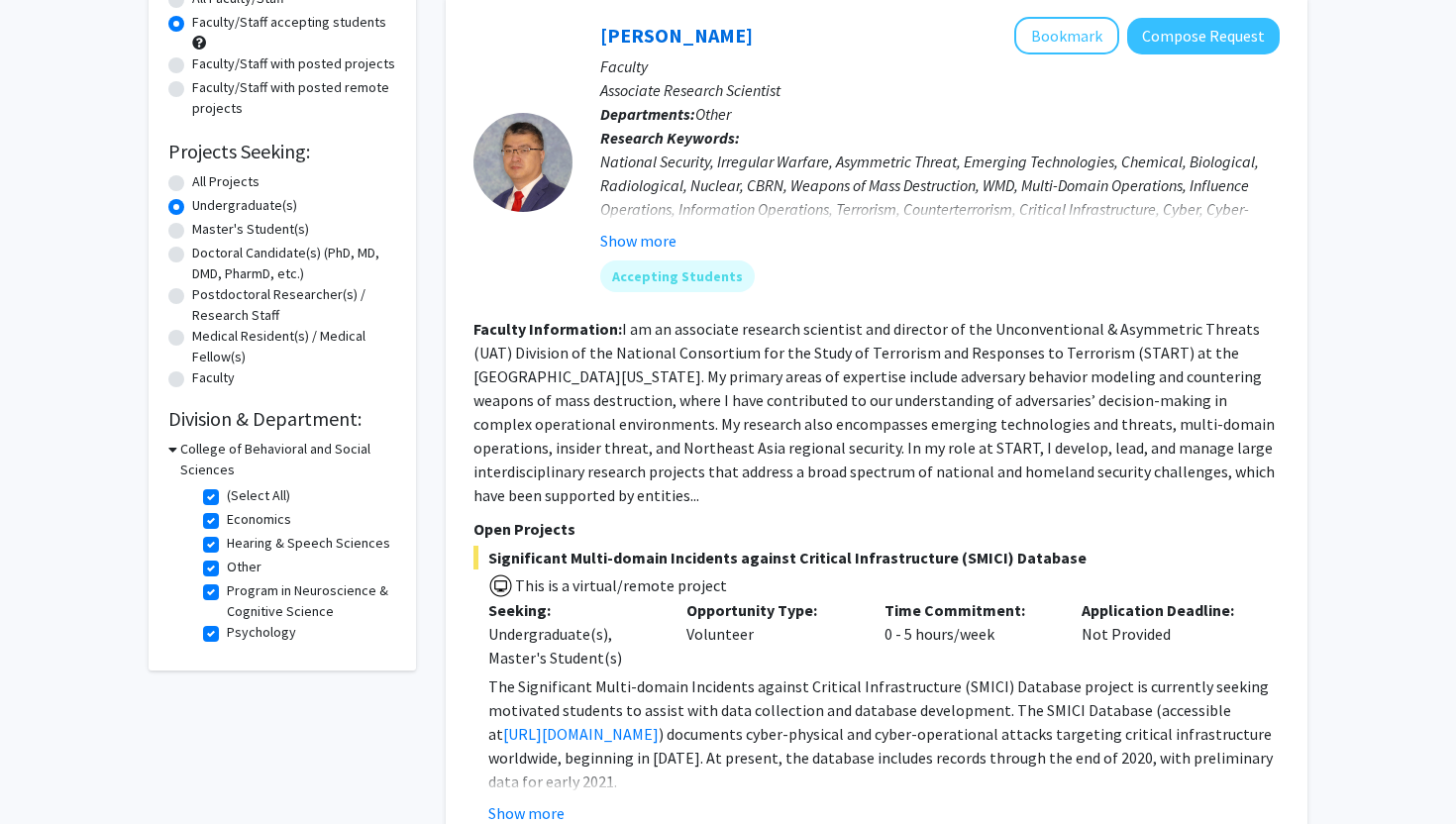 click on "(Select All)  (Select All)" 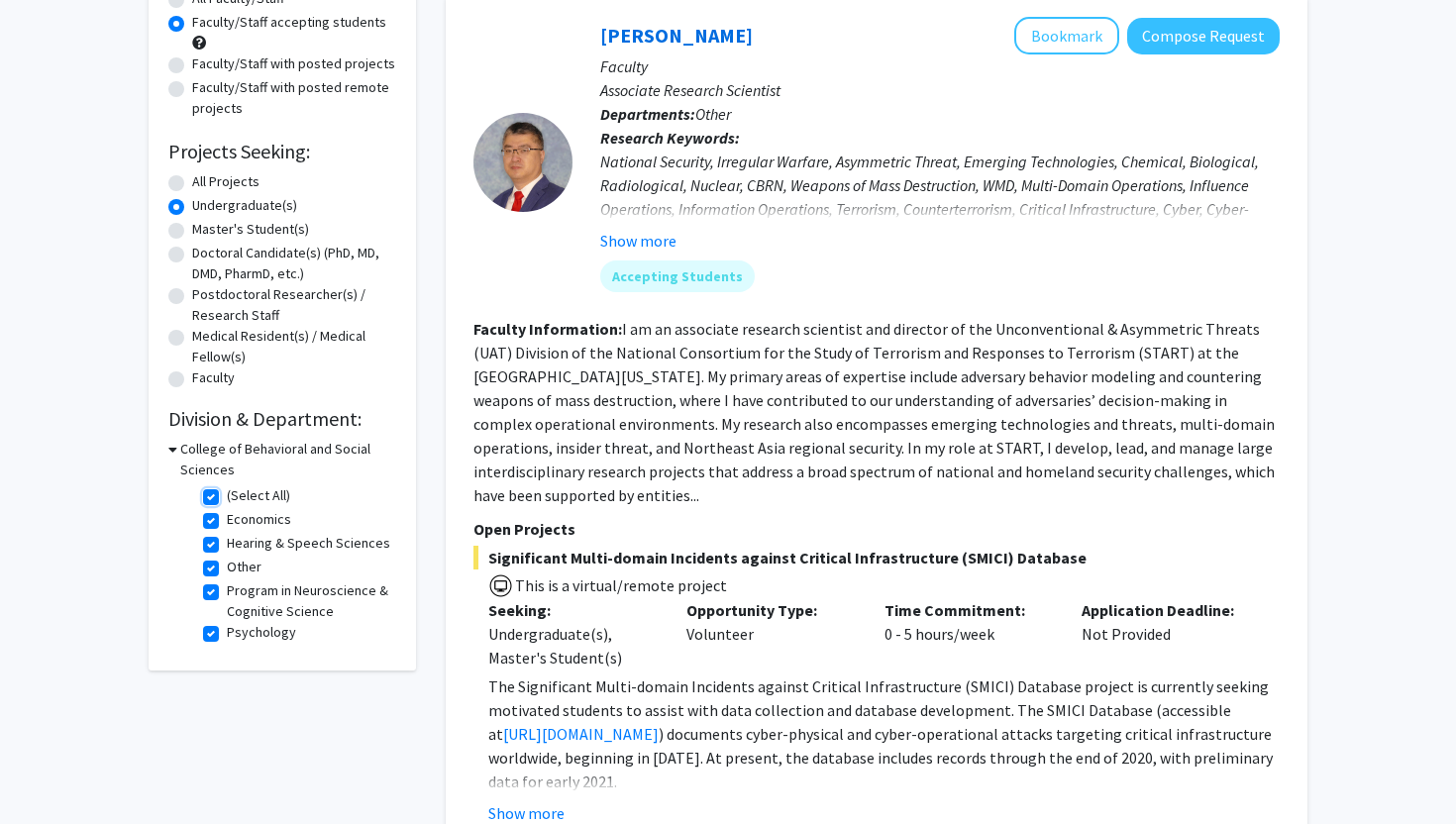 click on "(Select All)" at bounding box center (233, 491) 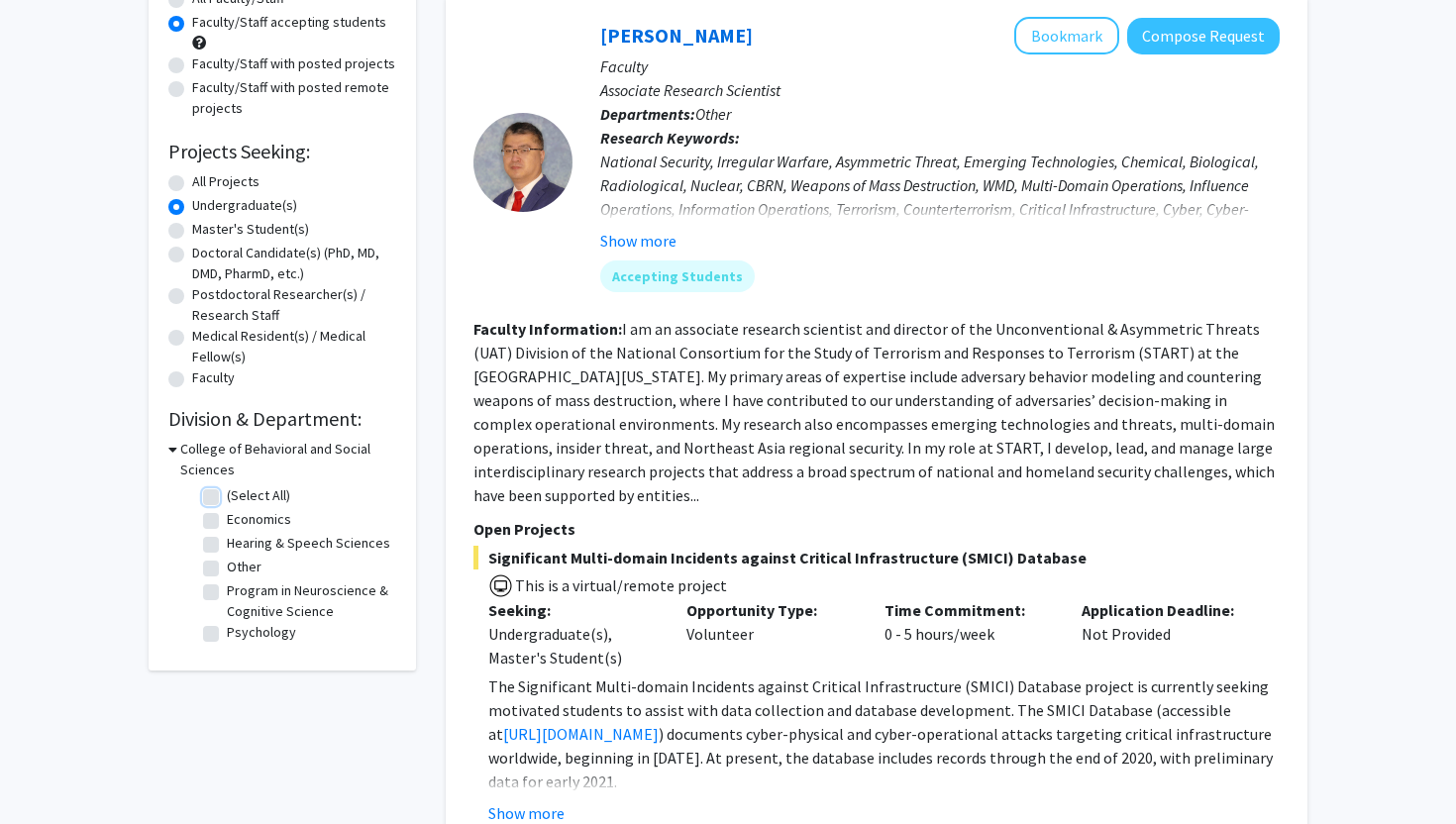 checkbox on "false" 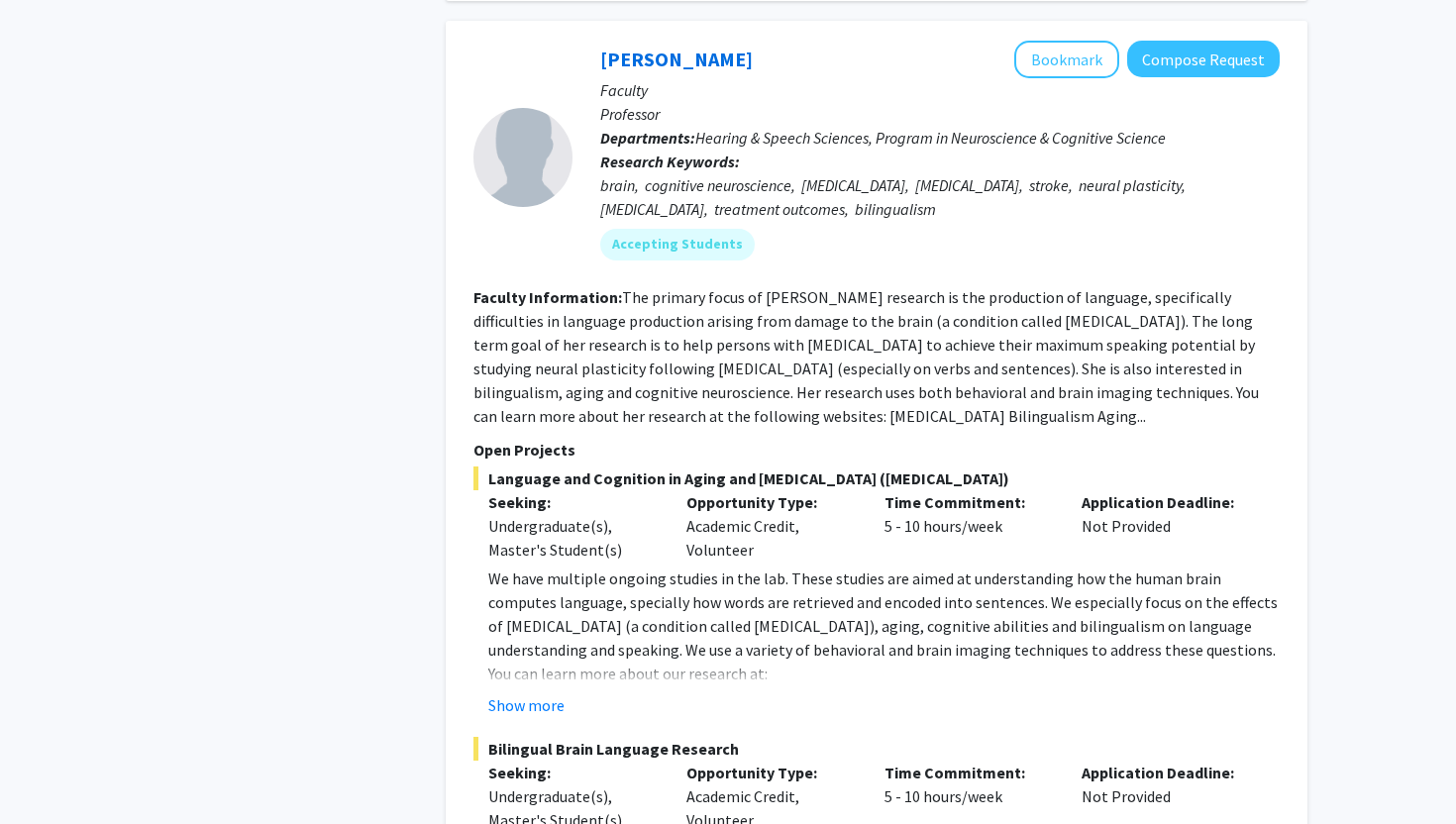 scroll, scrollTop: 5043, scrollLeft: 0, axis: vertical 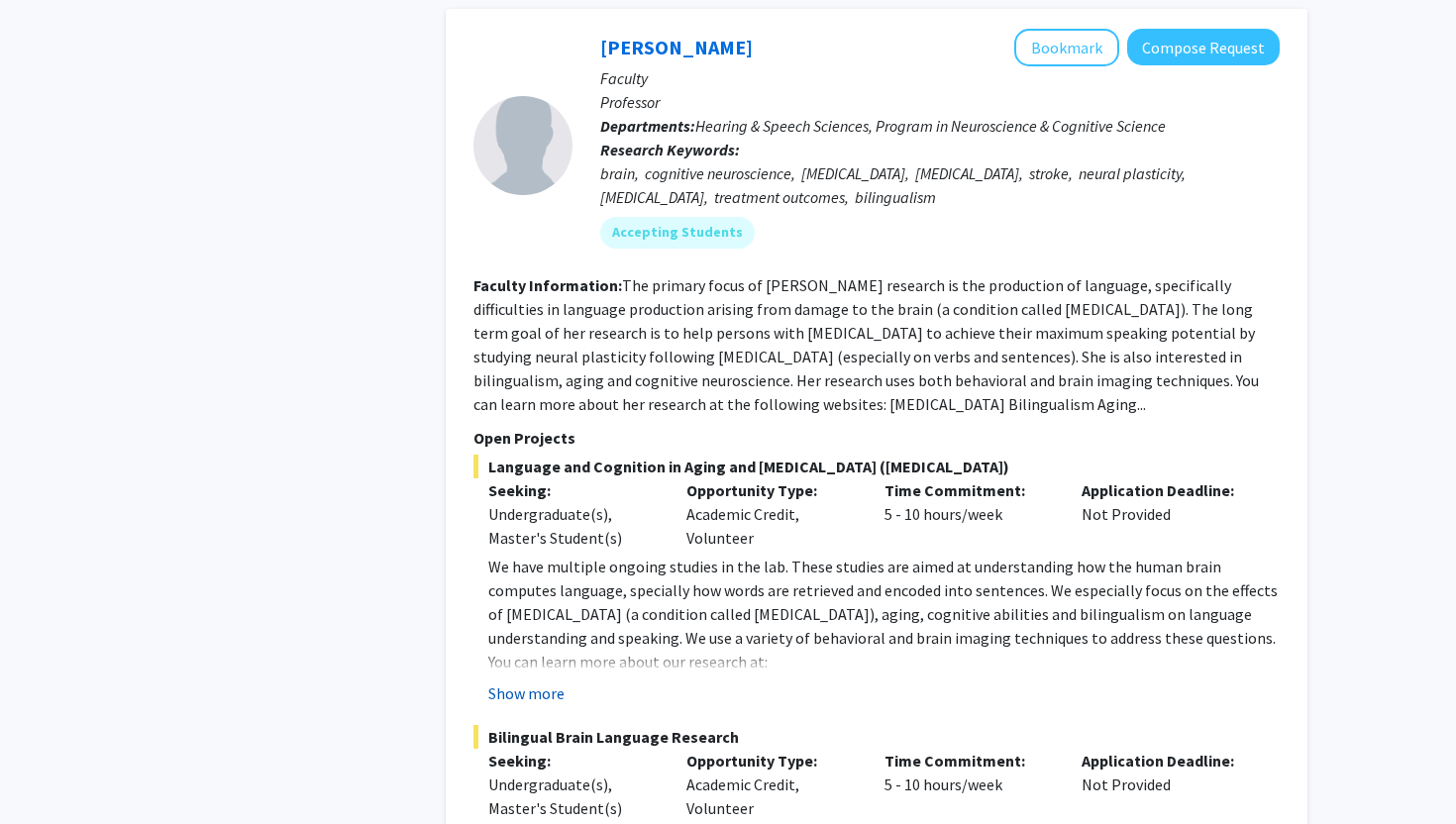 click on "Show more" 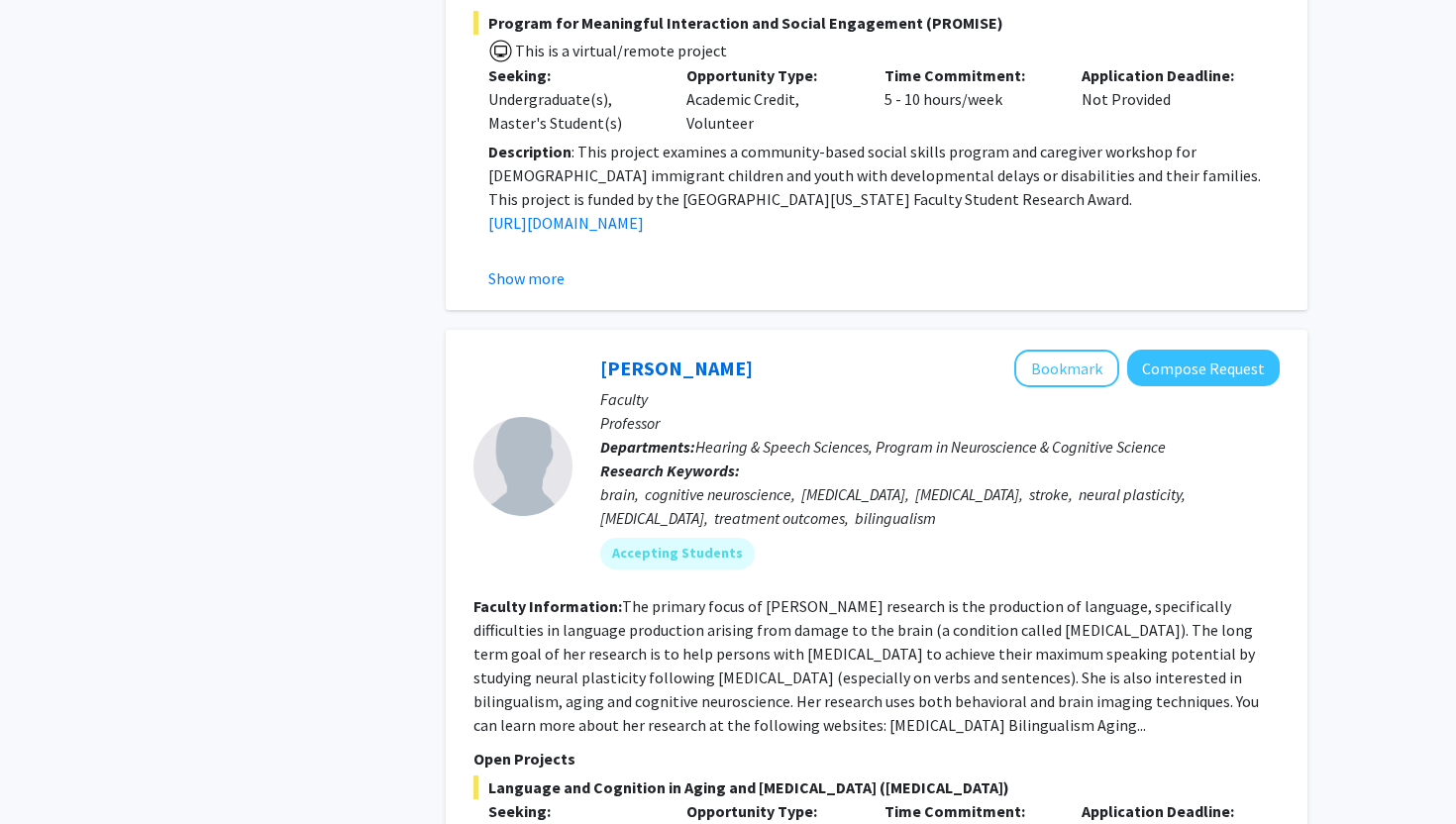 scroll, scrollTop: 4721, scrollLeft: 0, axis: vertical 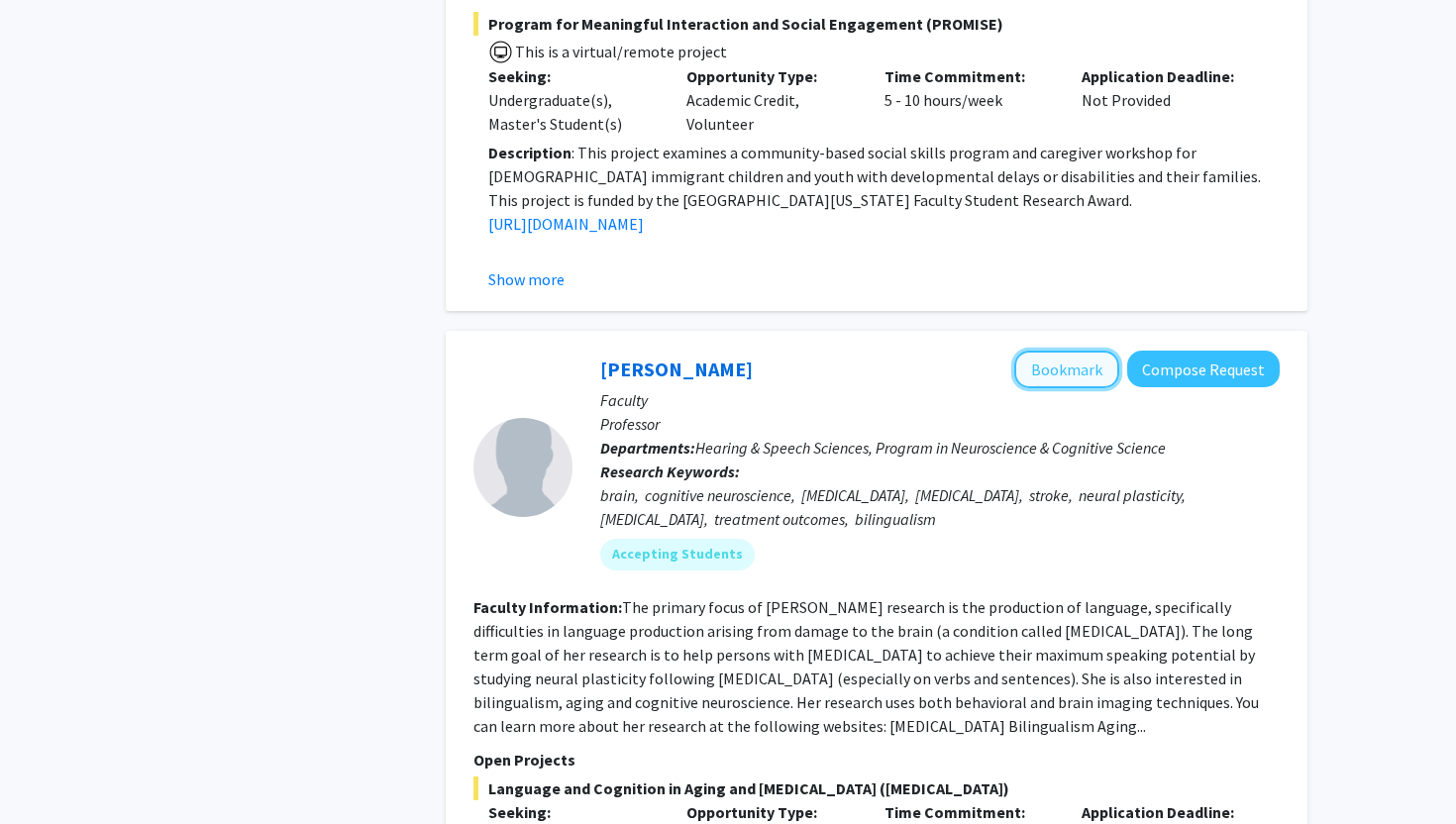 click on "Bookmark" 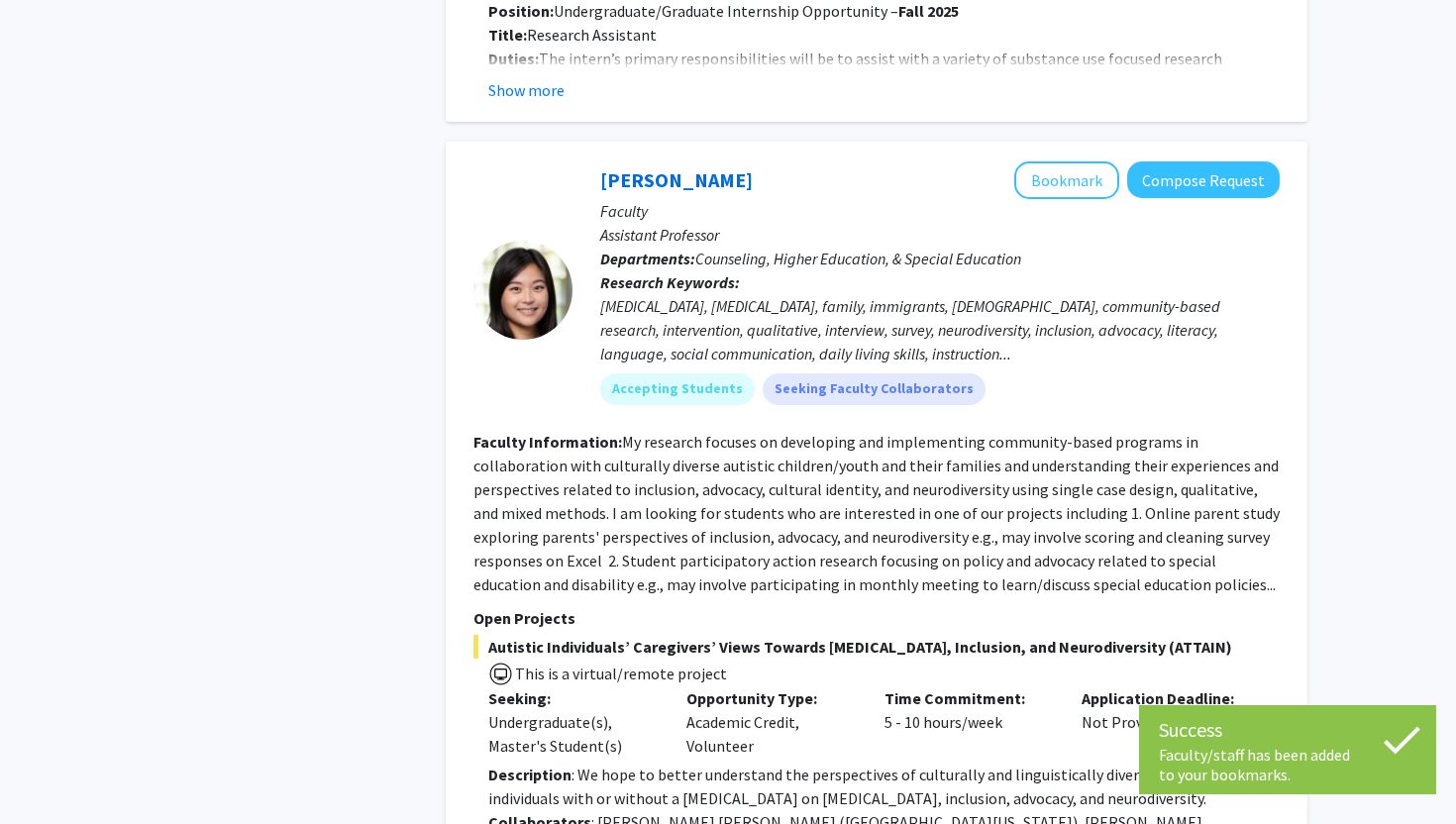 scroll, scrollTop: 3831, scrollLeft: 0, axis: vertical 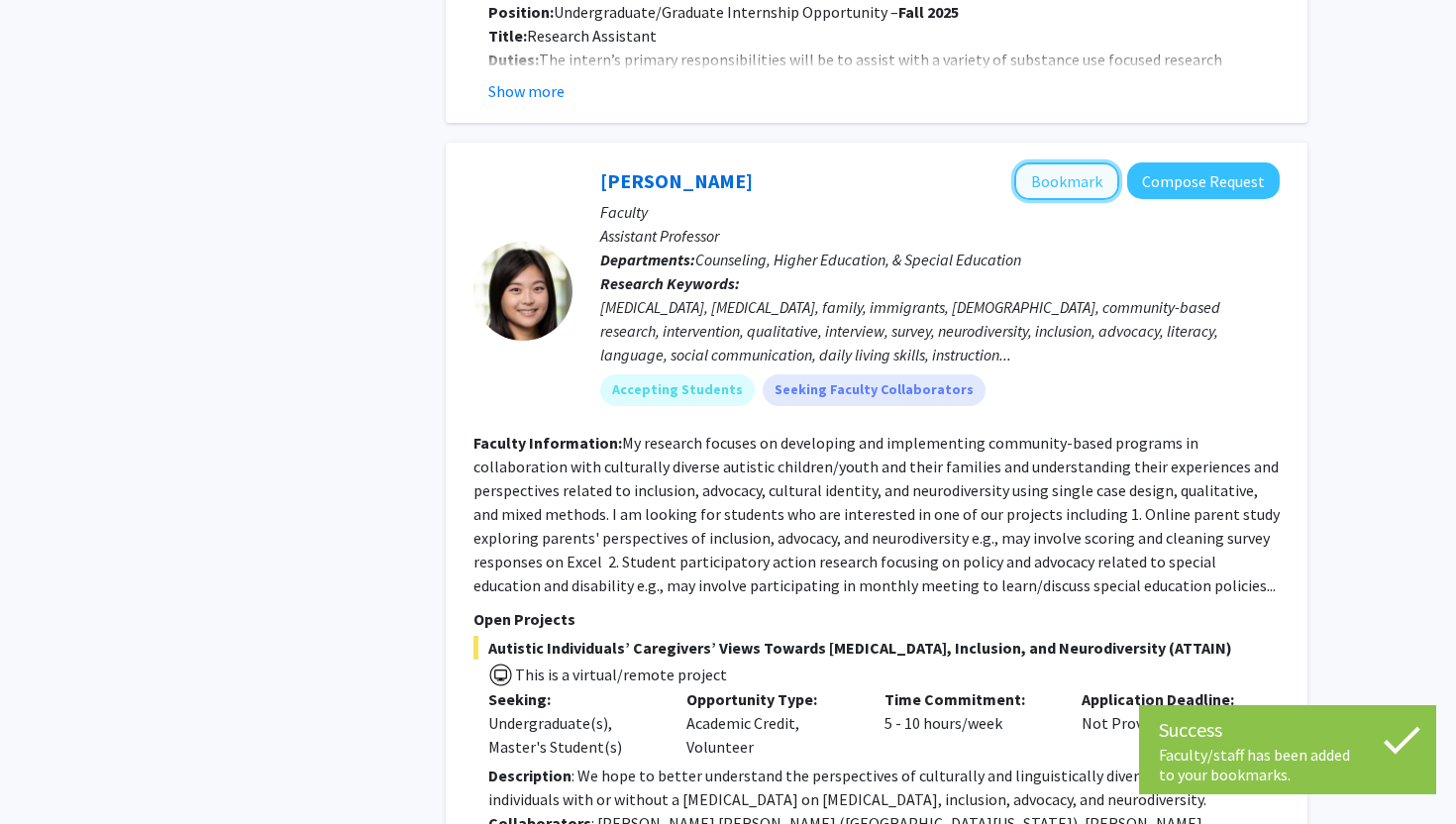 click on "Bookmark" 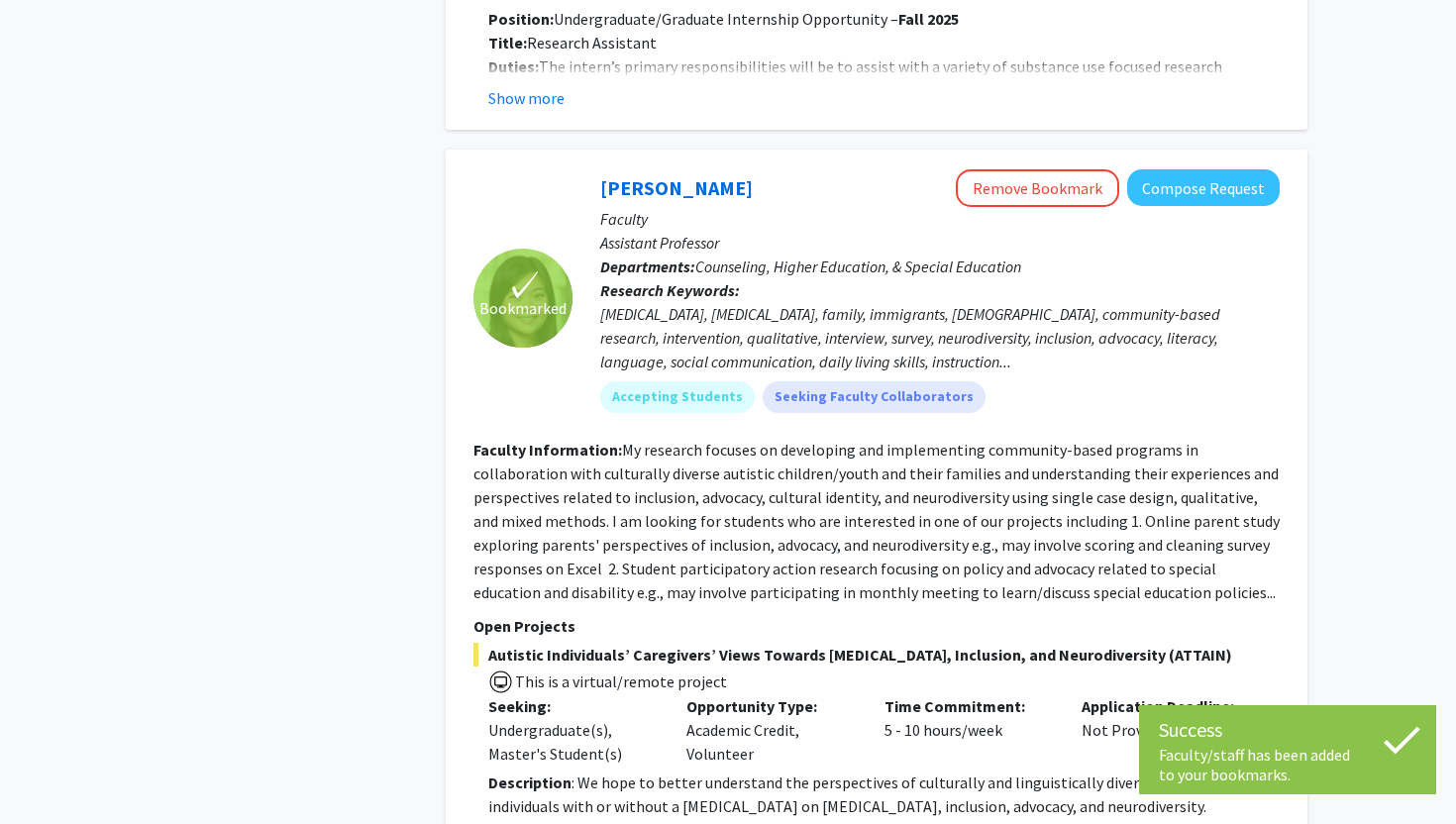 scroll, scrollTop: 3828, scrollLeft: 0, axis: vertical 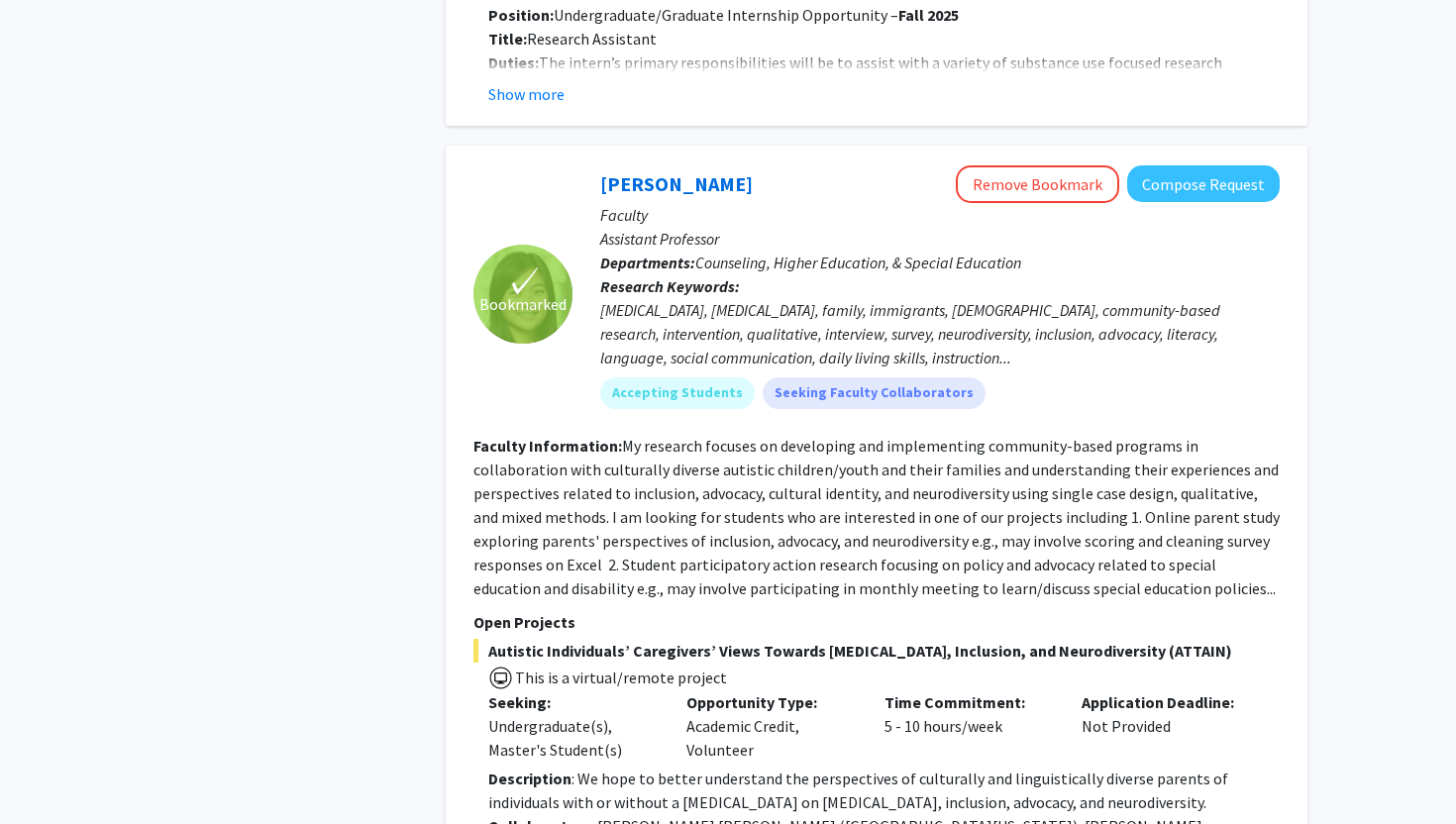 click on "[MEDICAL_DATA], [MEDICAL_DATA], family, immigrants, [DEMOGRAPHIC_DATA], community-based research, intervention, qualitative, interview, survey, neurodiversity, inclusion, advocacy, literacy, language, social communication, daily living skills, instruction..." 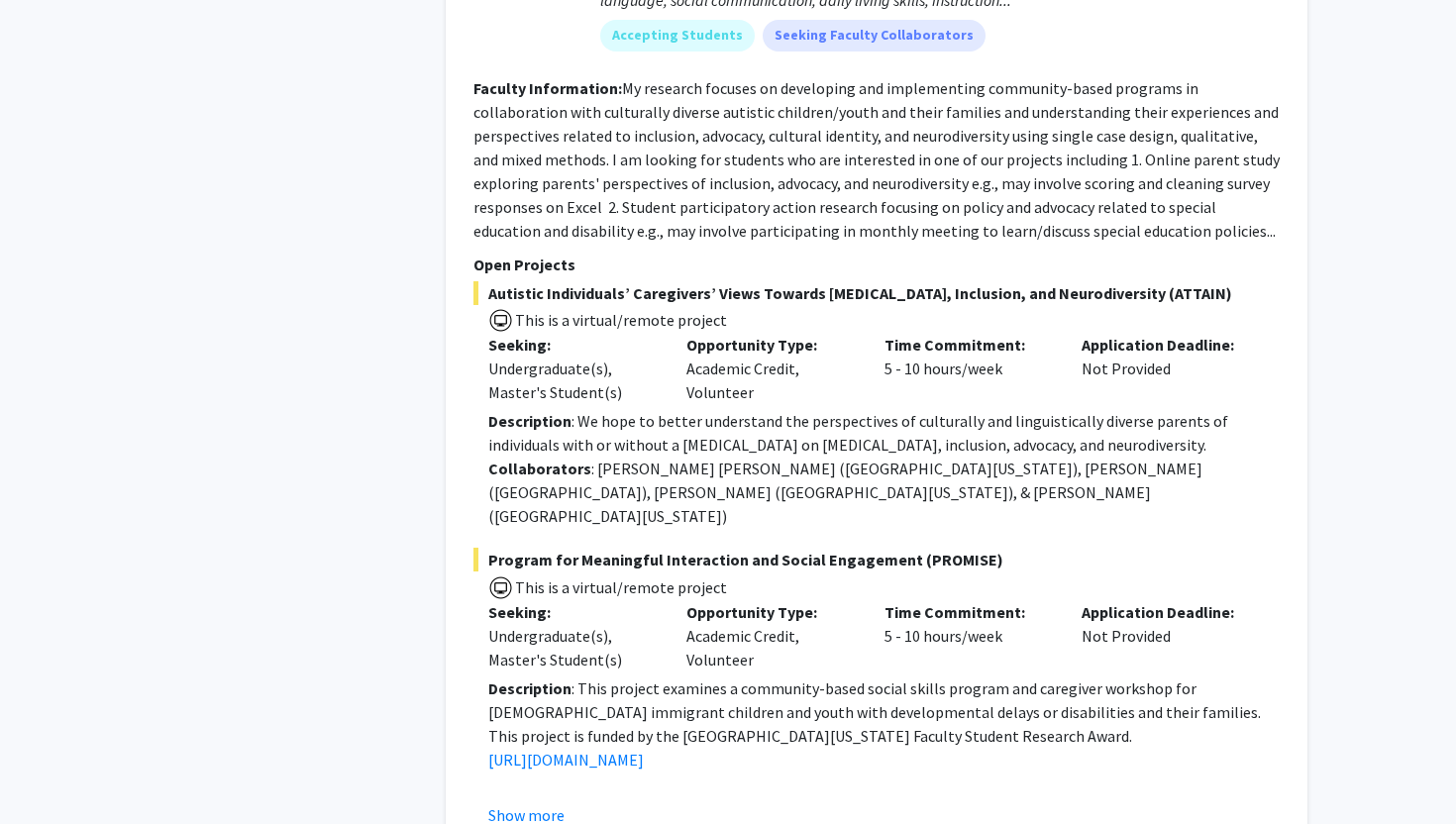scroll, scrollTop: 4186, scrollLeft: 0, axis: vertical 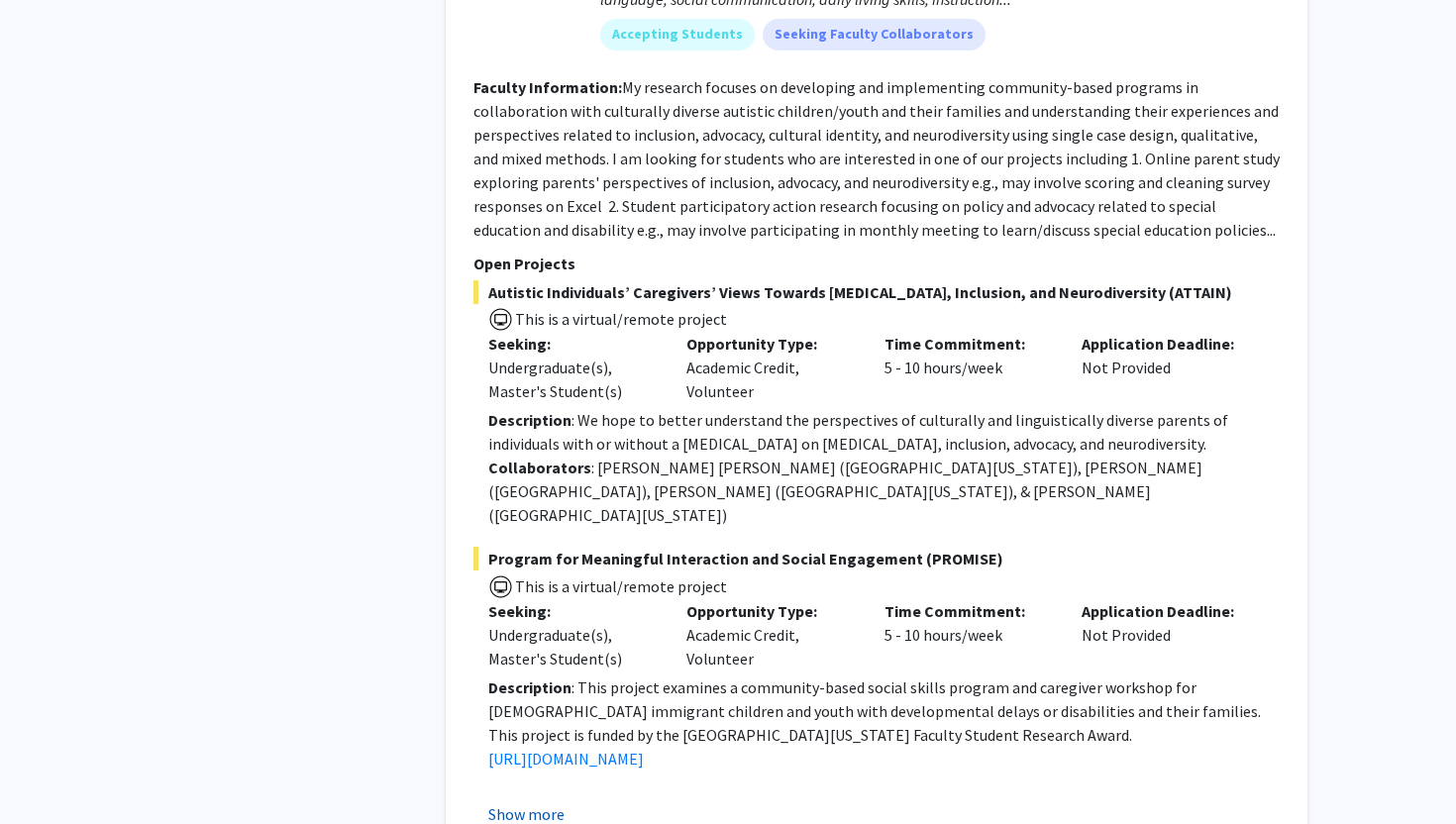click on "Show more" 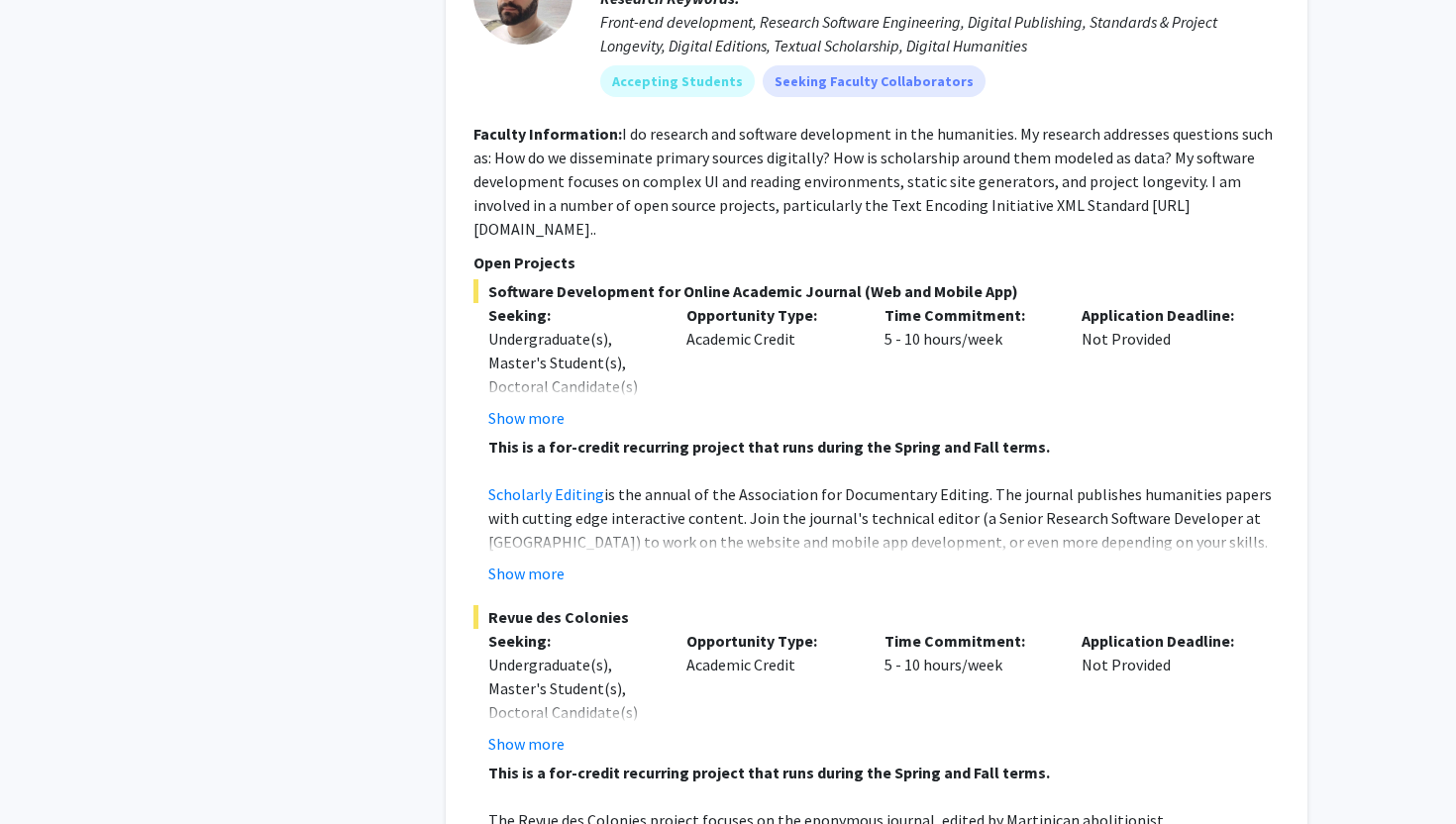 scroll, scrollTop: 8779, scrollLeft: 0, axis: vertical 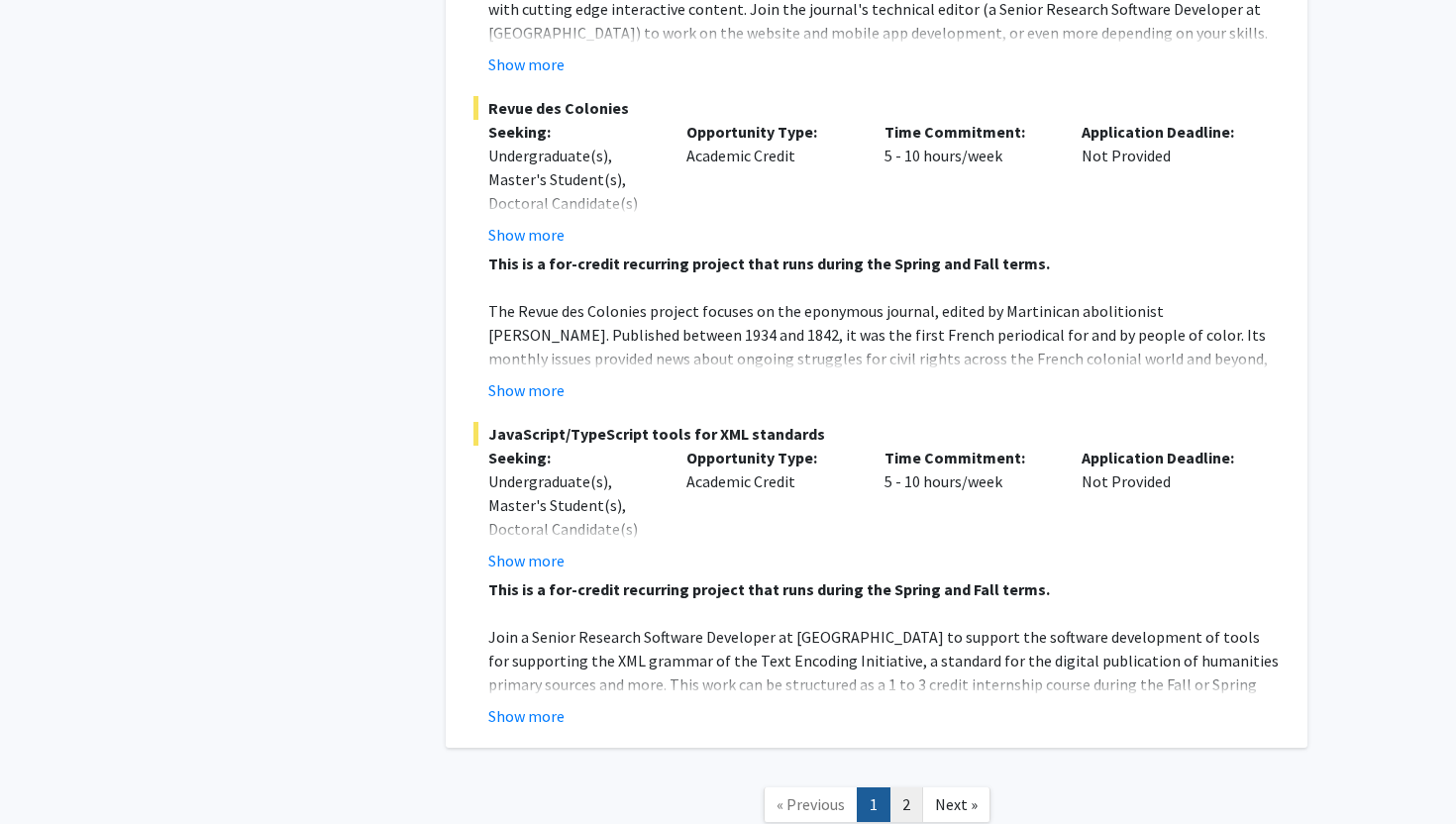 click on "2" 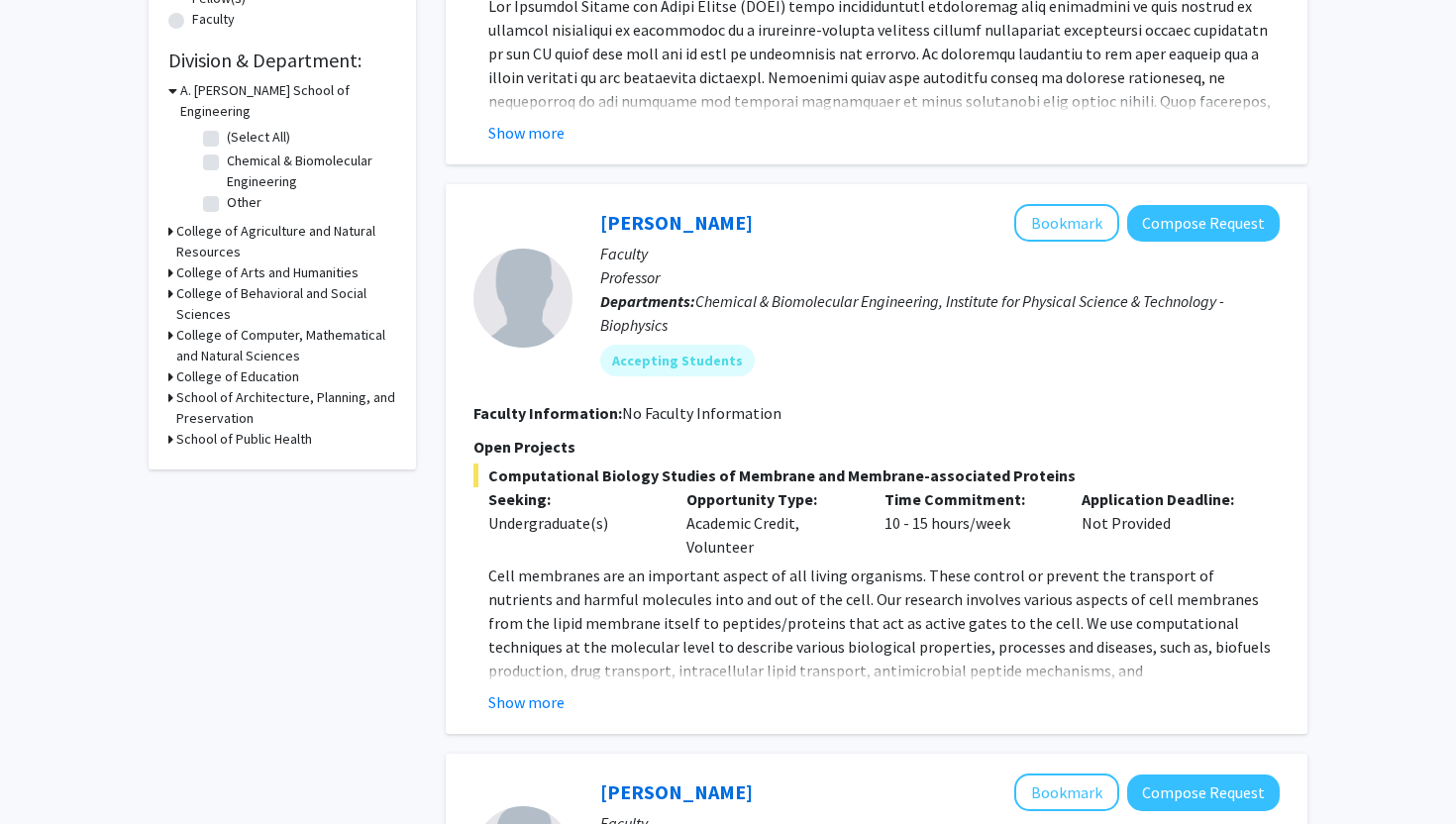 scroll, scrollTop: 564, scrollLeft: 0, axis: vertical 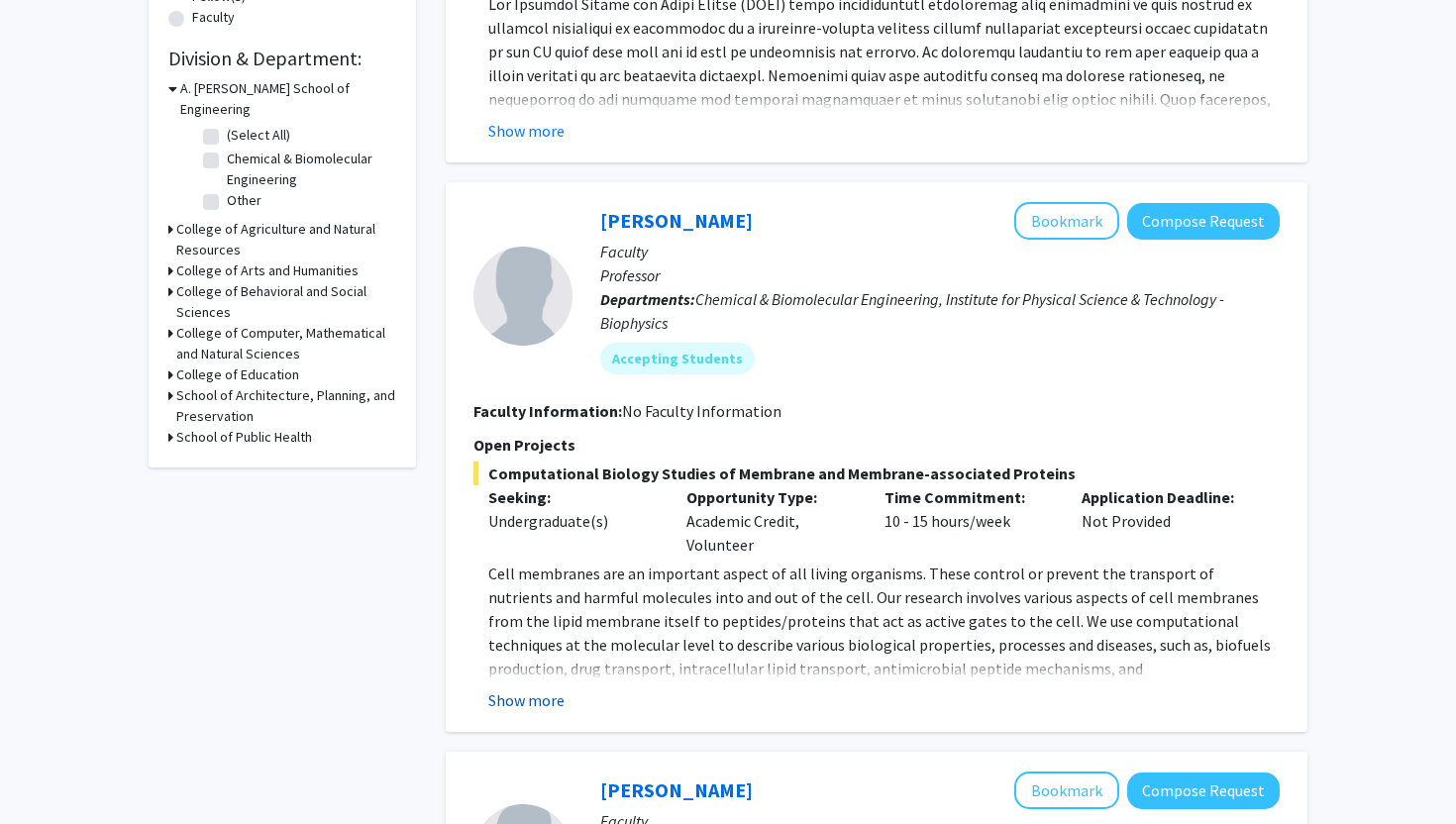 click on "Show more" 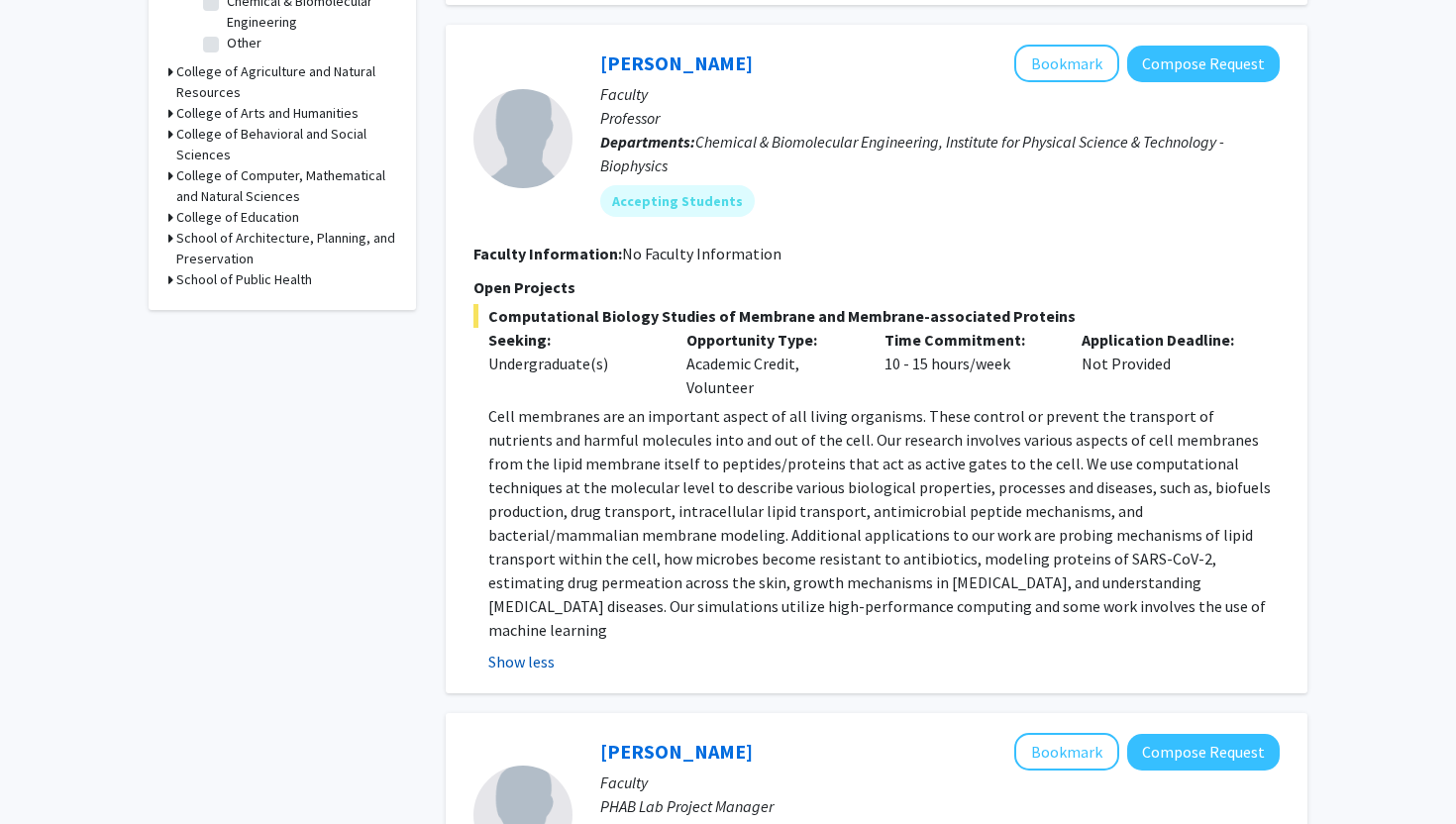 scroll, scrollTop: 723, scrollLeft: 0, axis: vertical 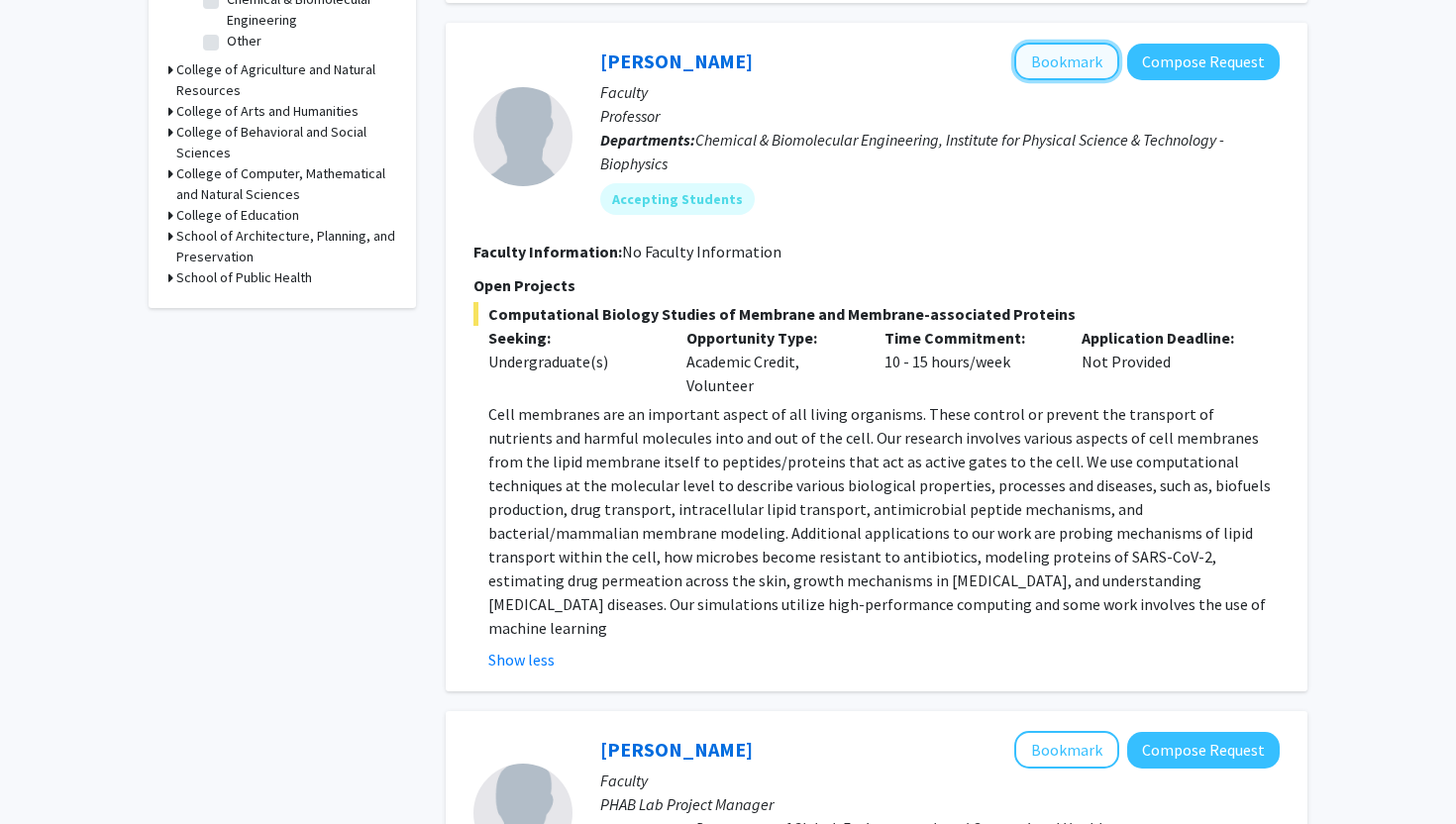 click on "Bookmark" 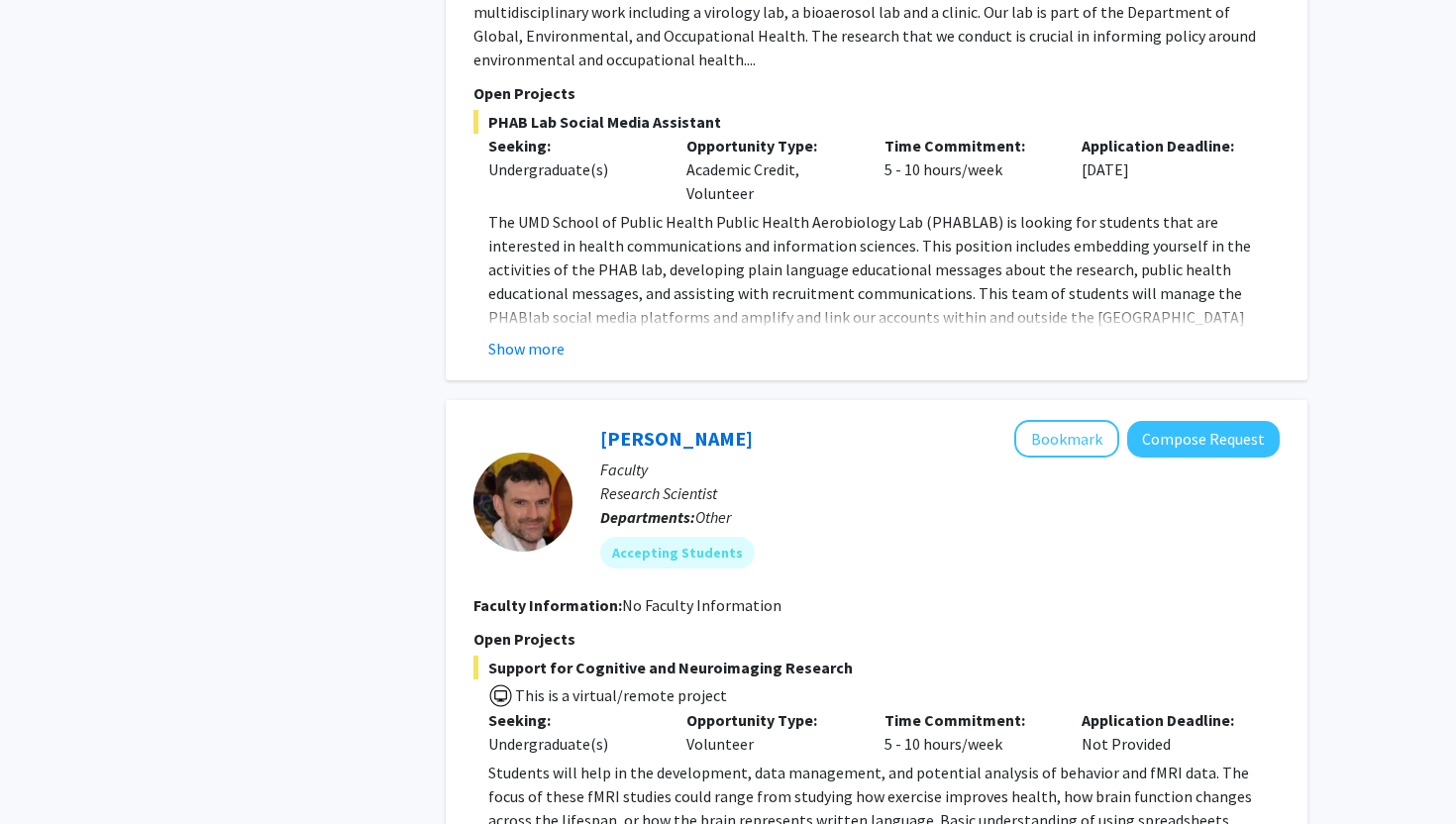 scroll, scrollTop: 1680, scrollLeft: 0, axis: vertical 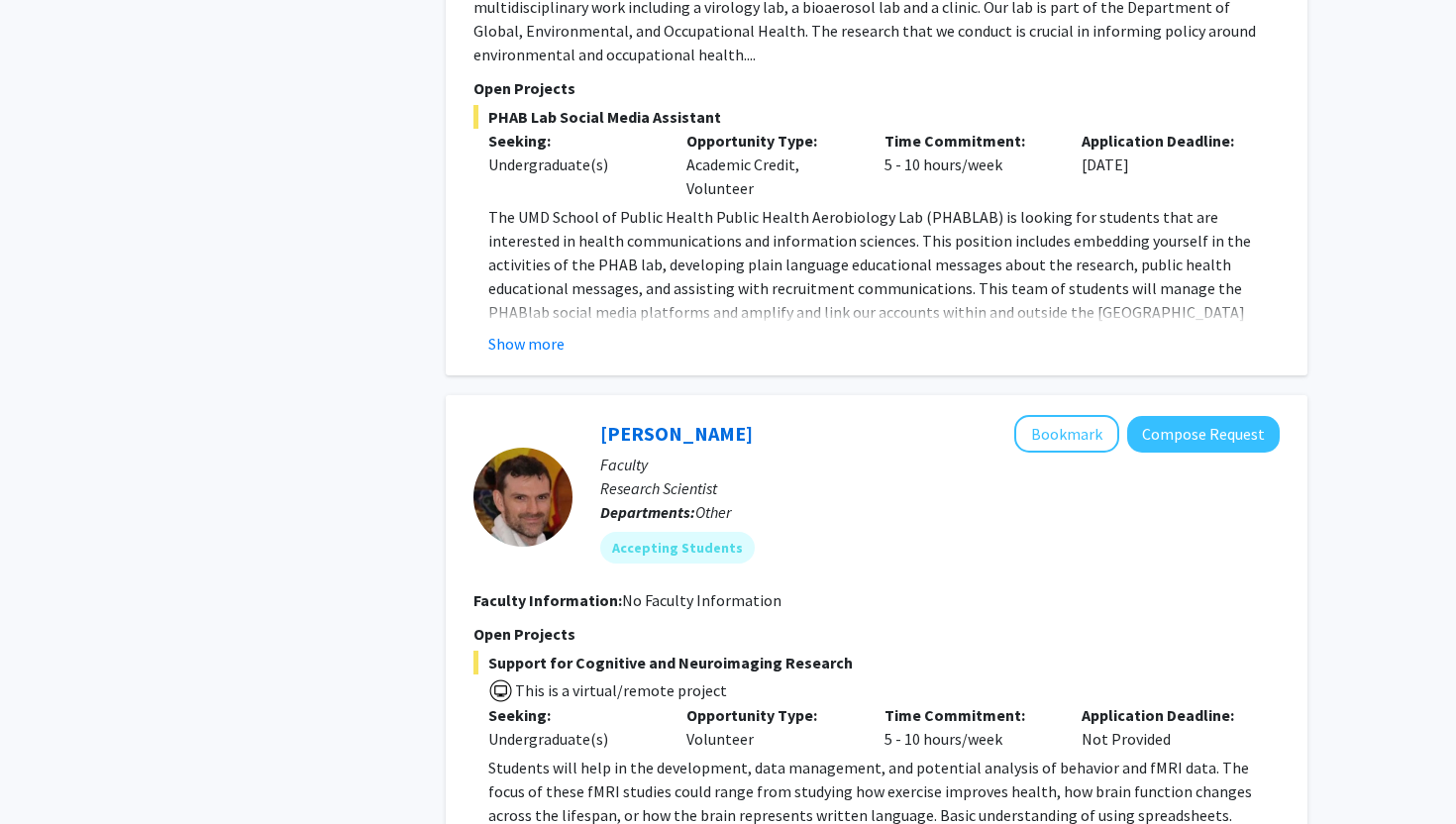 click on "Departments:  Other" 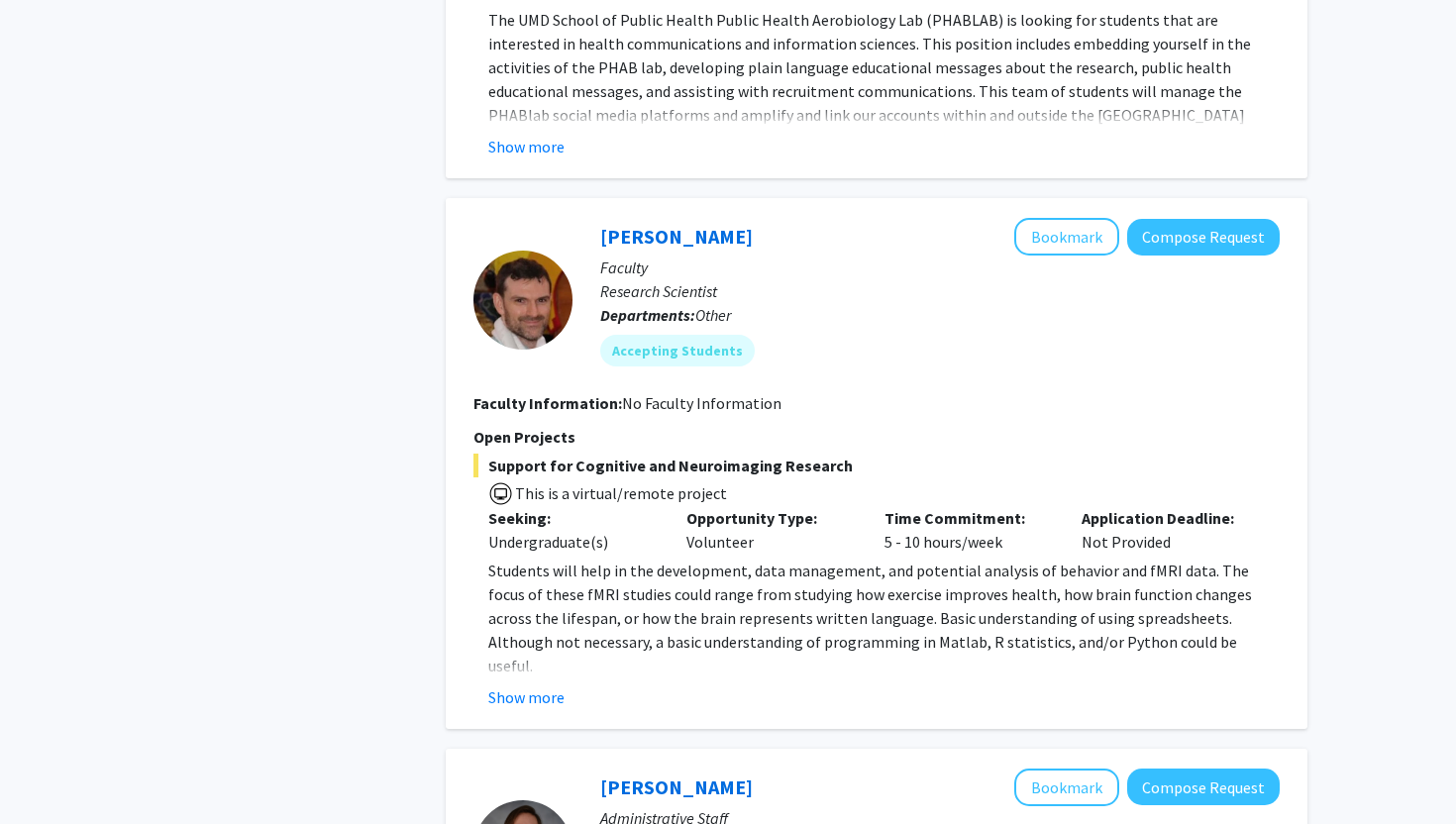 scroll, scrollTop: 1880, scrollLeft: 0, axis: vertical 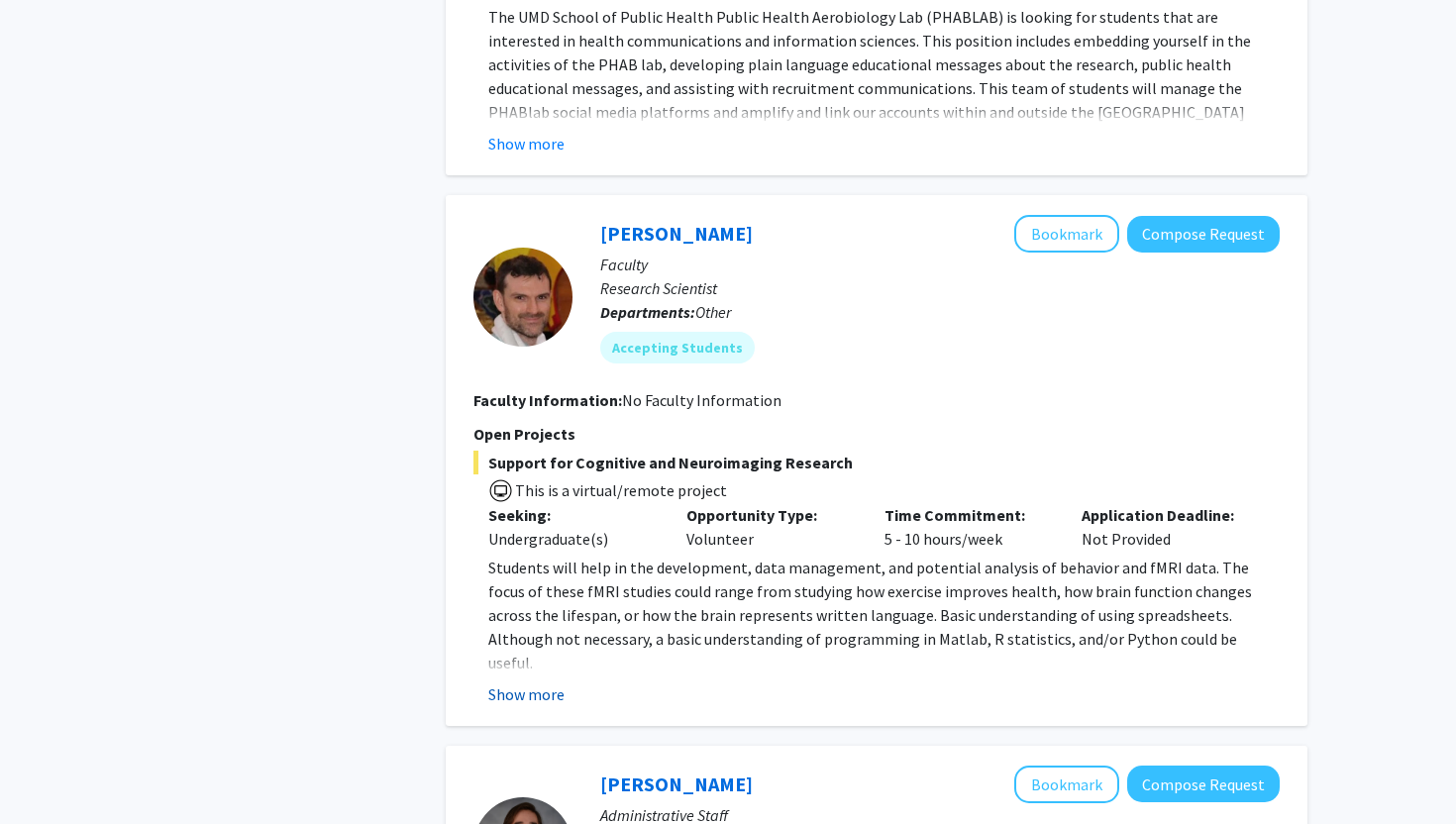 click on "Show more" 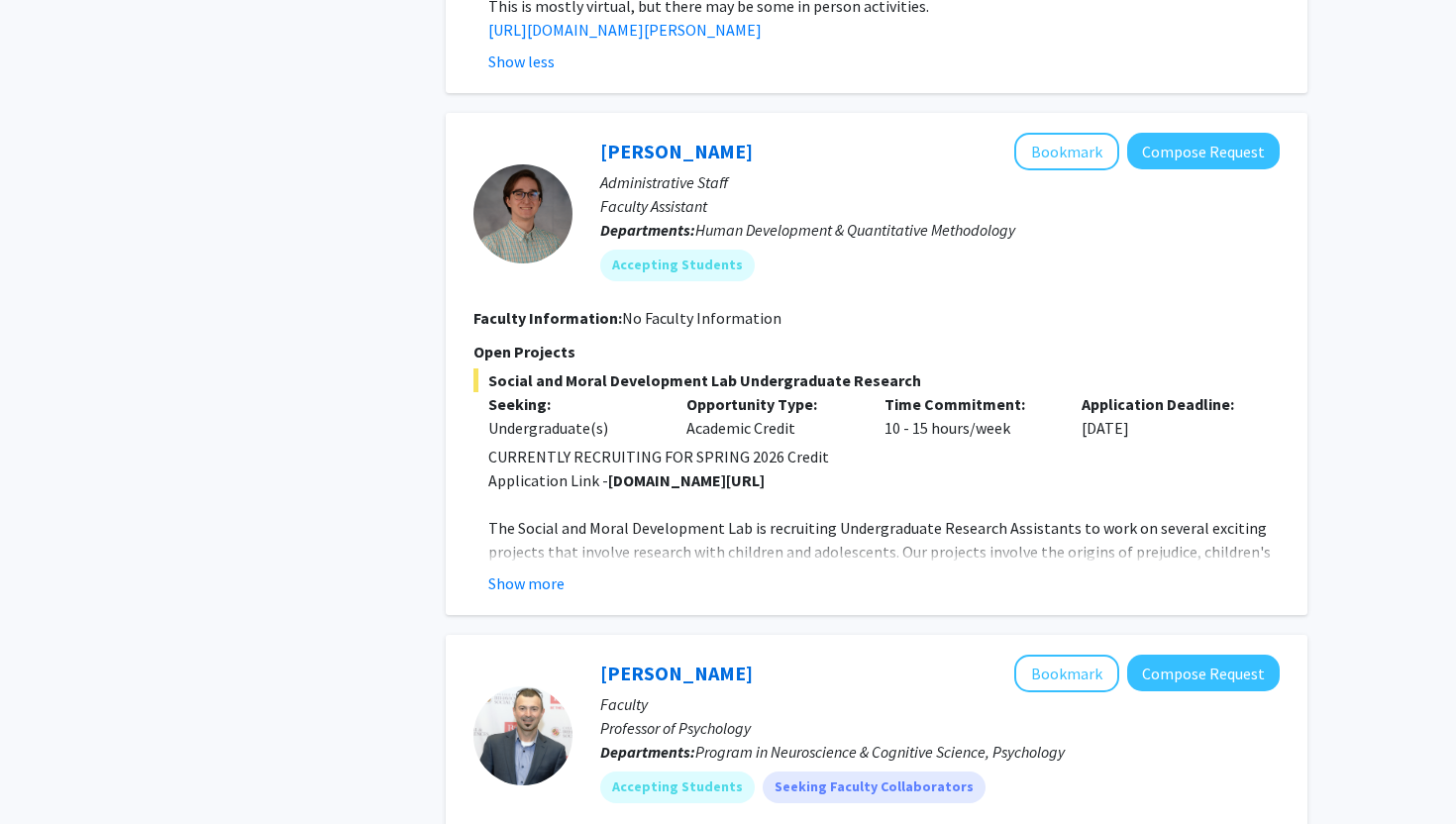 scroll, scrollTop: 2621, scrollLeft: 0, axis: vertical 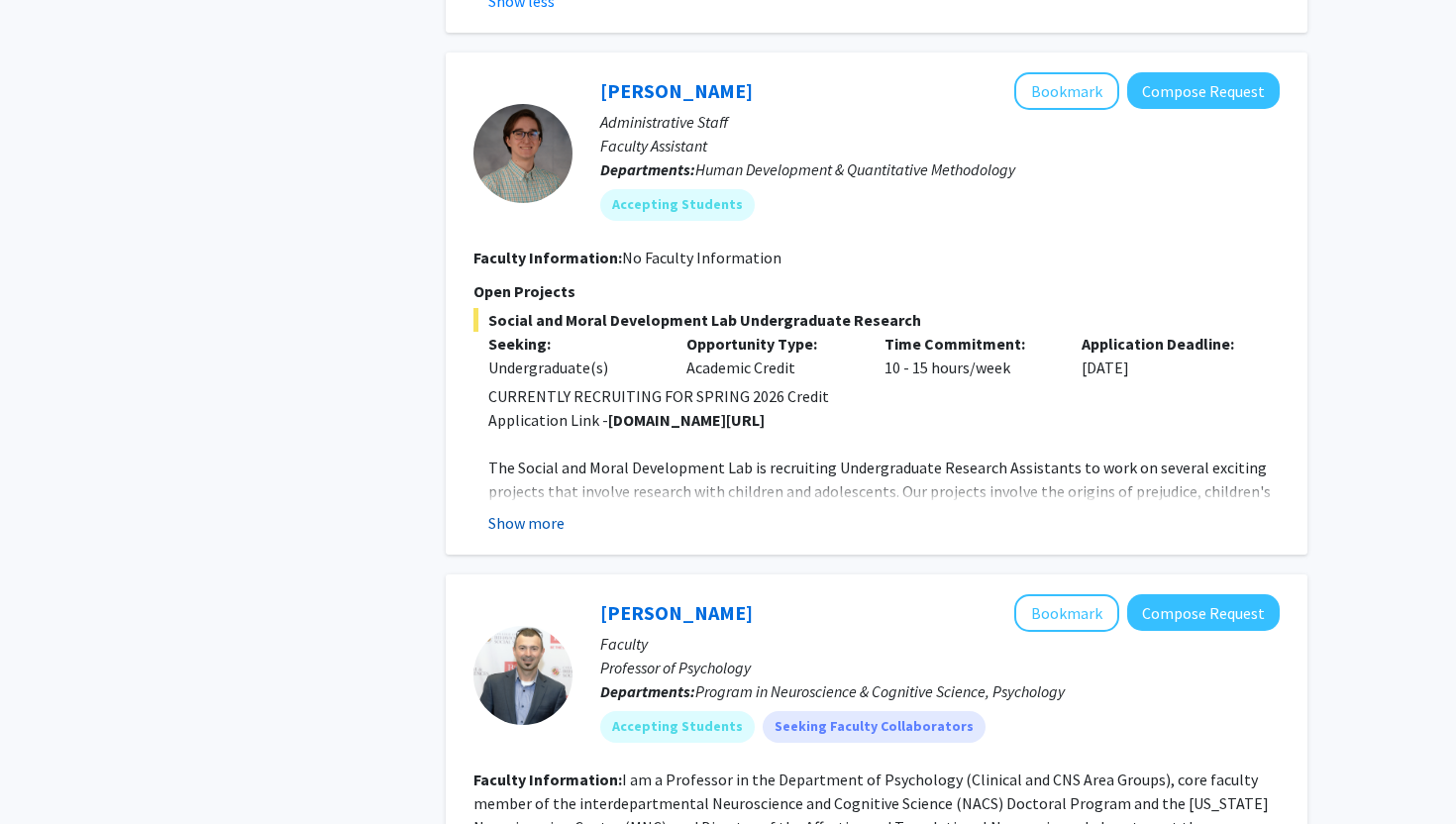 click on "Show more" 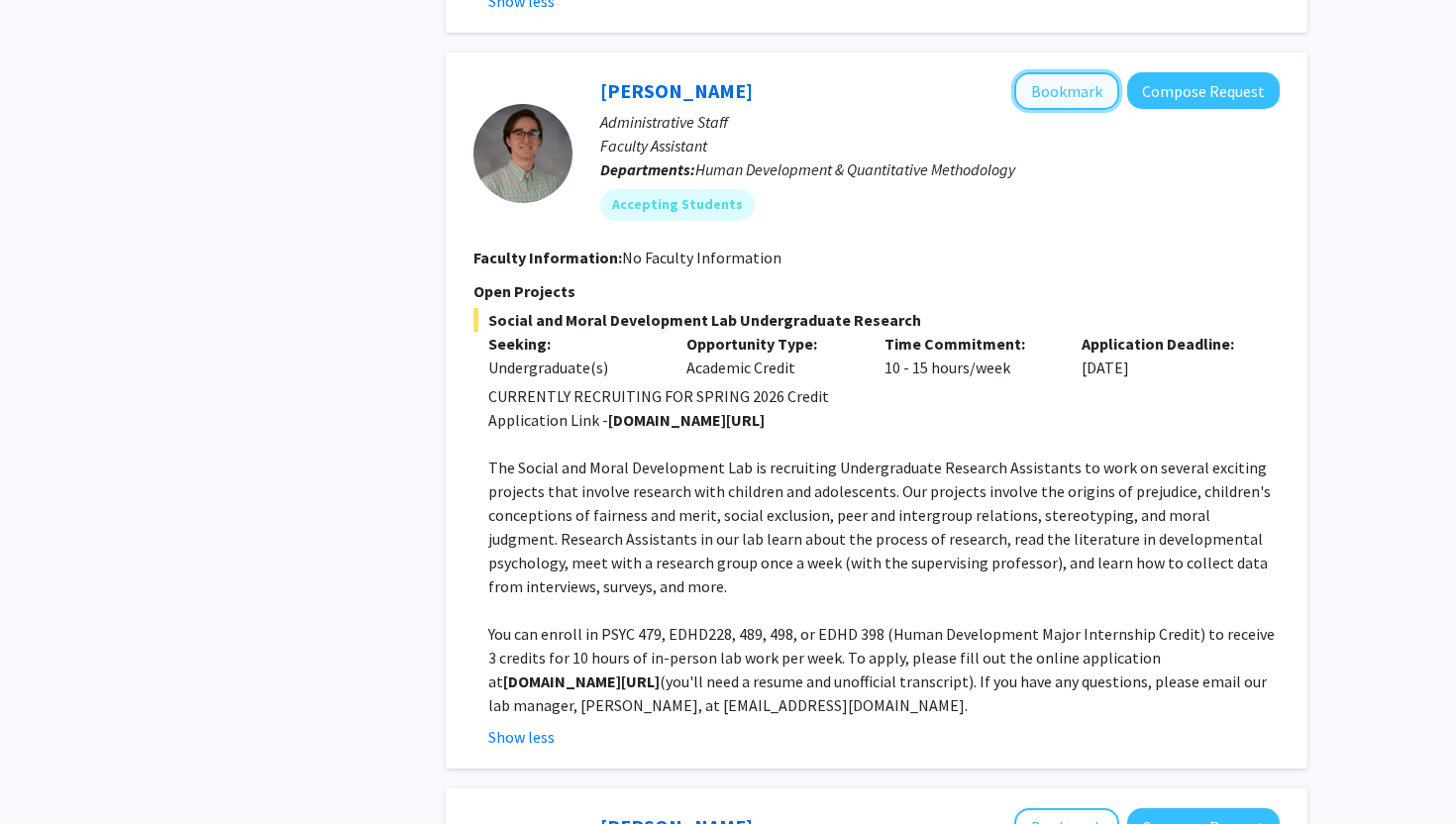 click on "Bookmark" 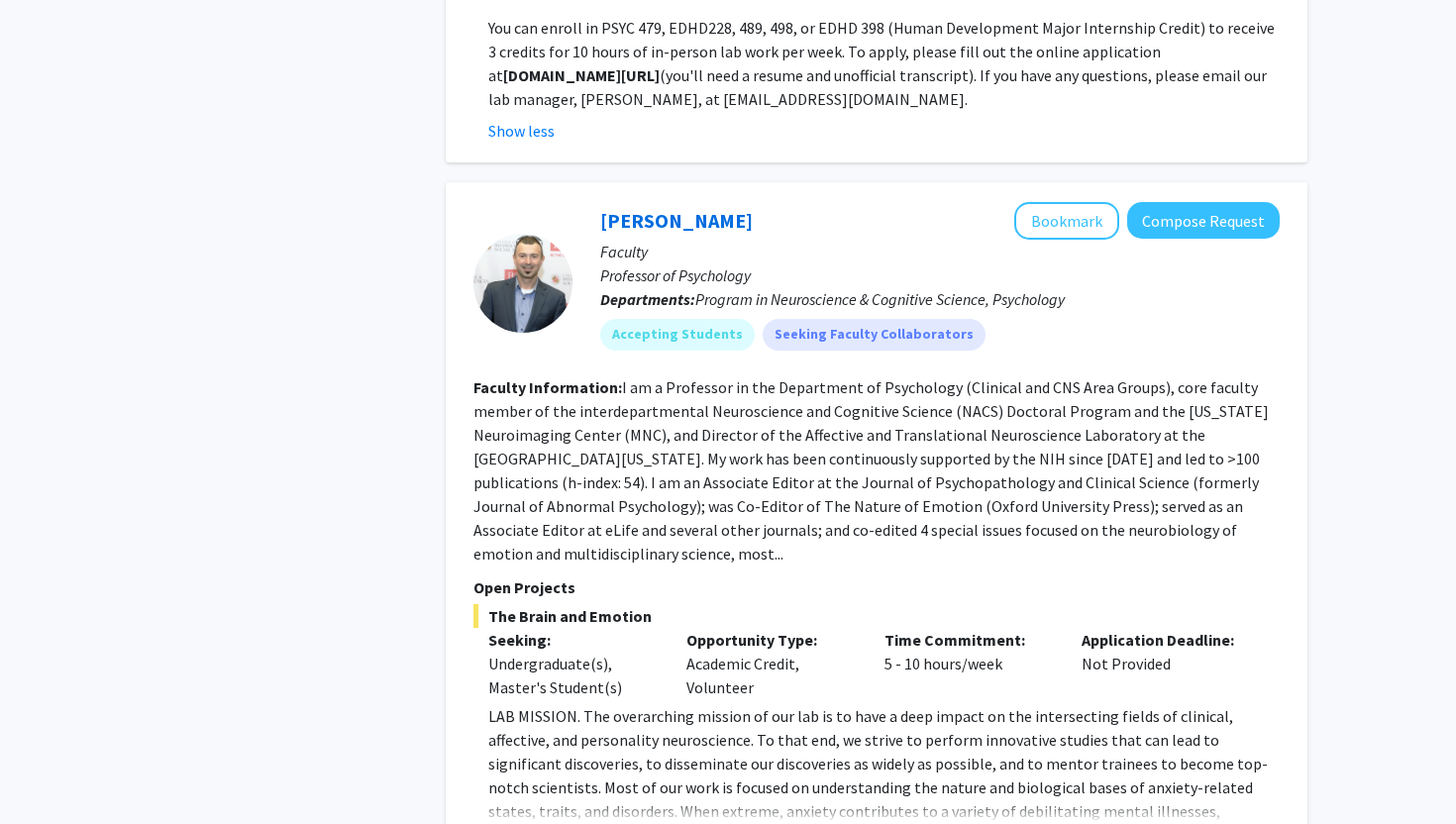 scroll, scrollTop: 3246, scrollLeft: 0, axis: vertical 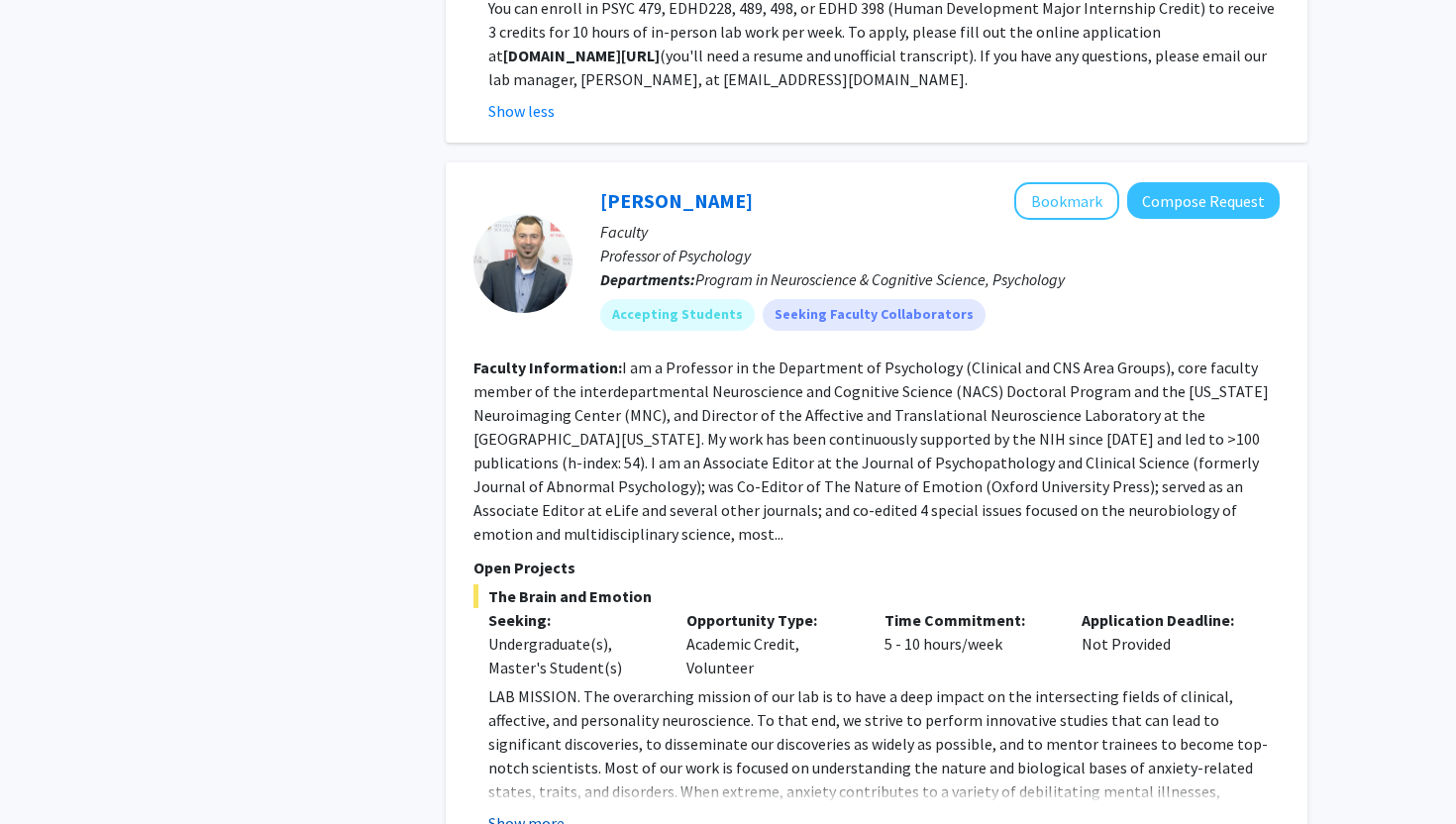 click on "Show more" 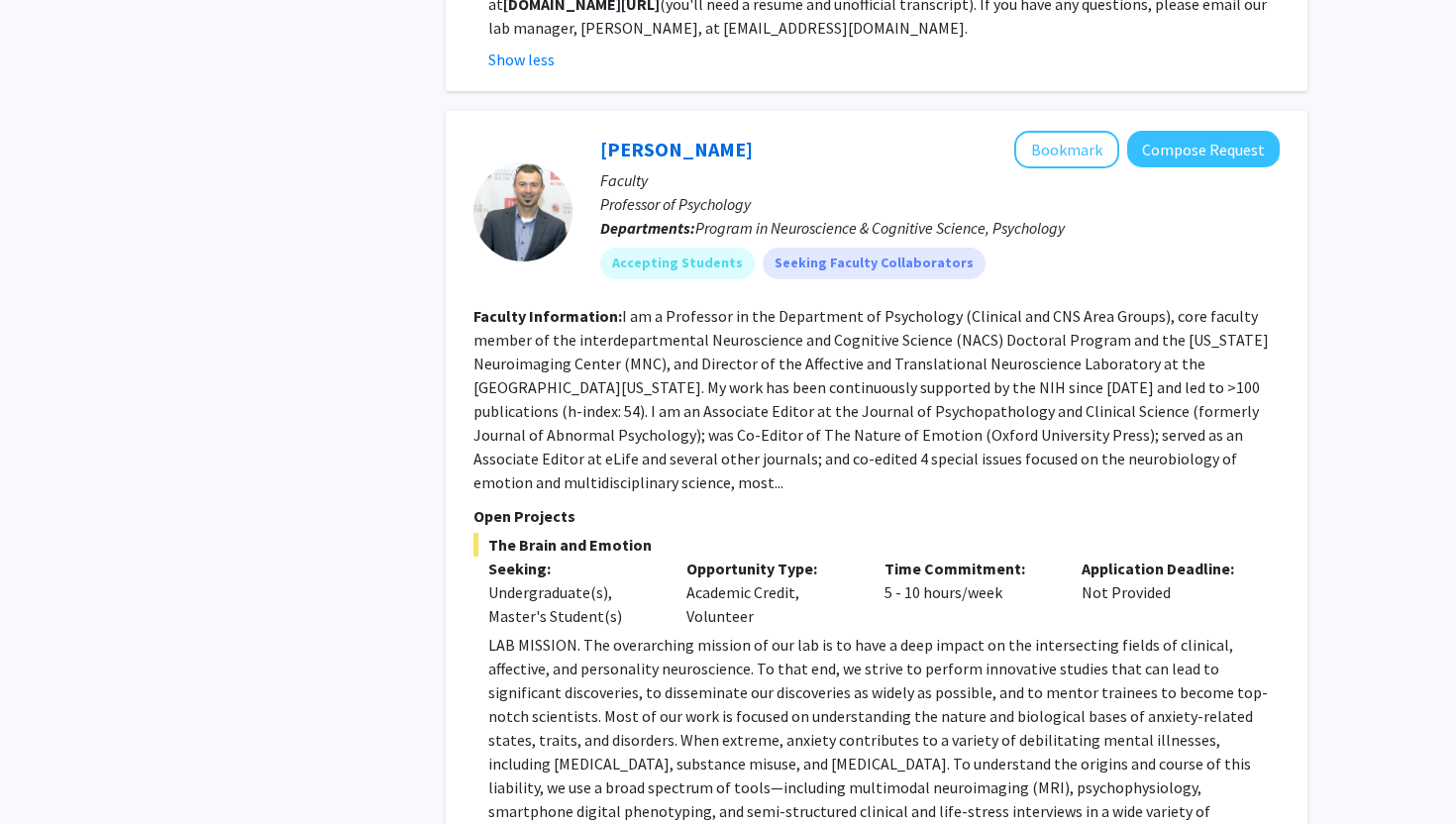 scroll, scrollTop: 3265, scrollLeft: 0, axis: vertical 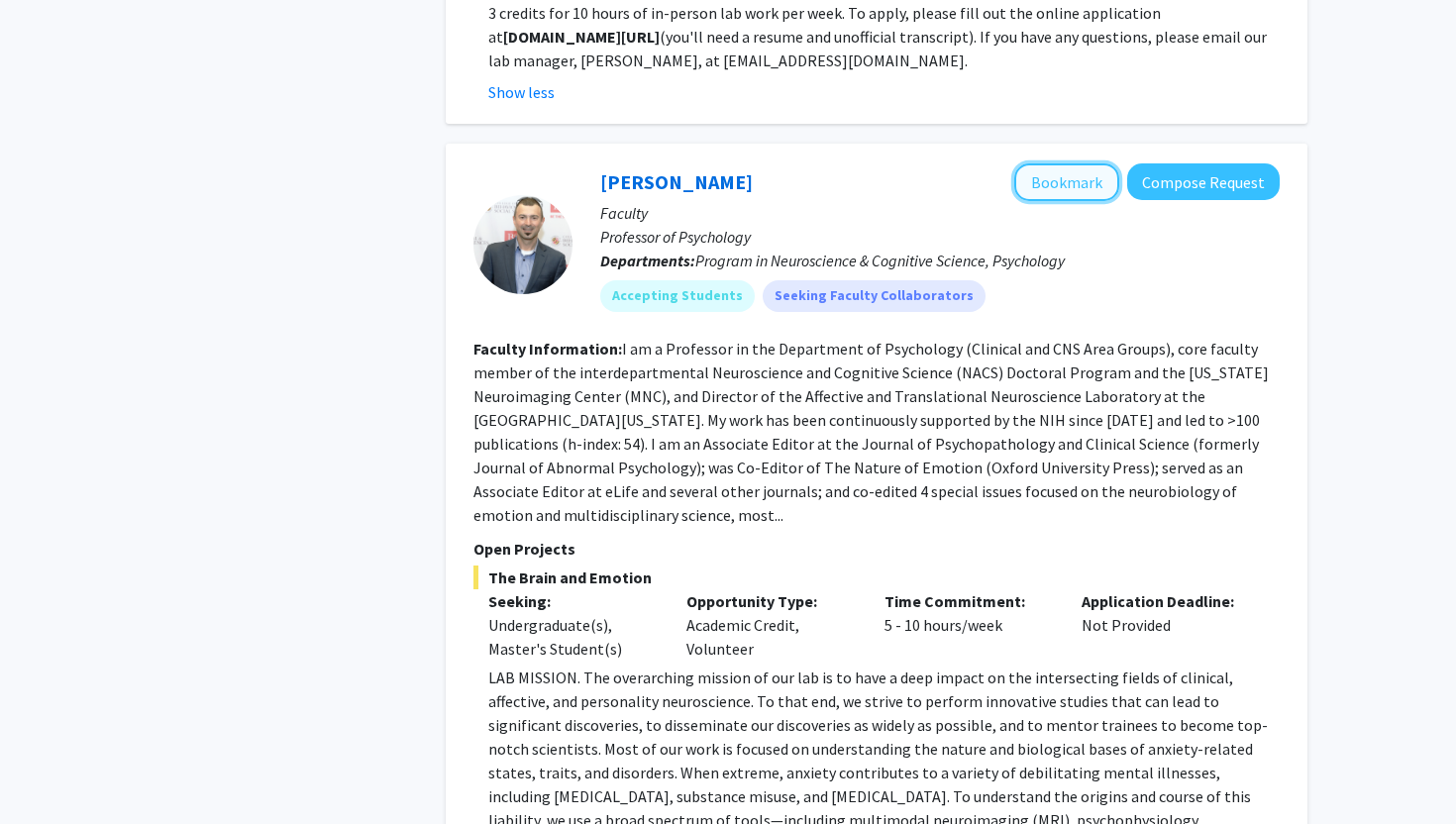 click on "Bookmark" 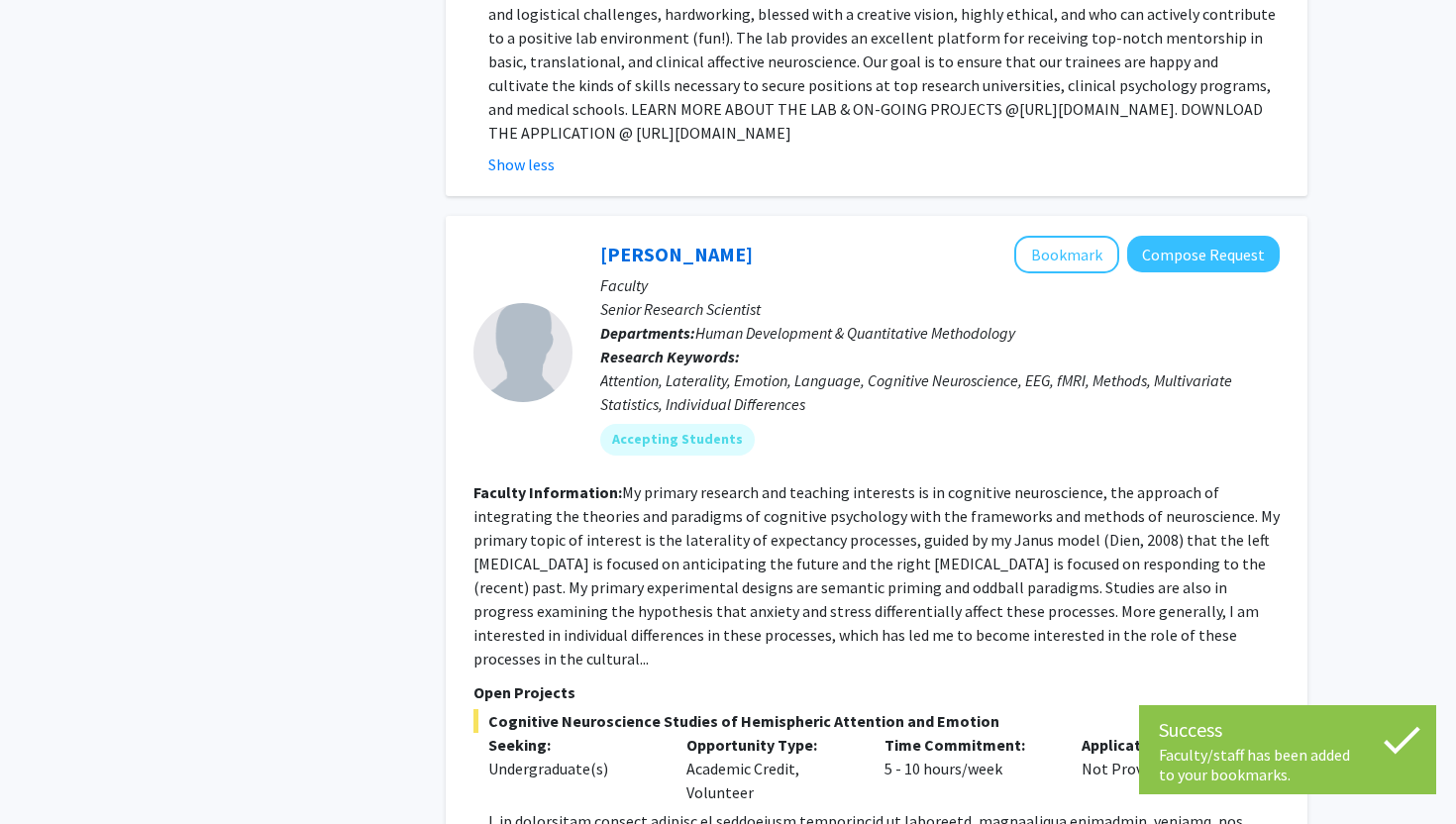 scroll, scrollTop: 4166, scrollLeft: 0, axis: vertical 